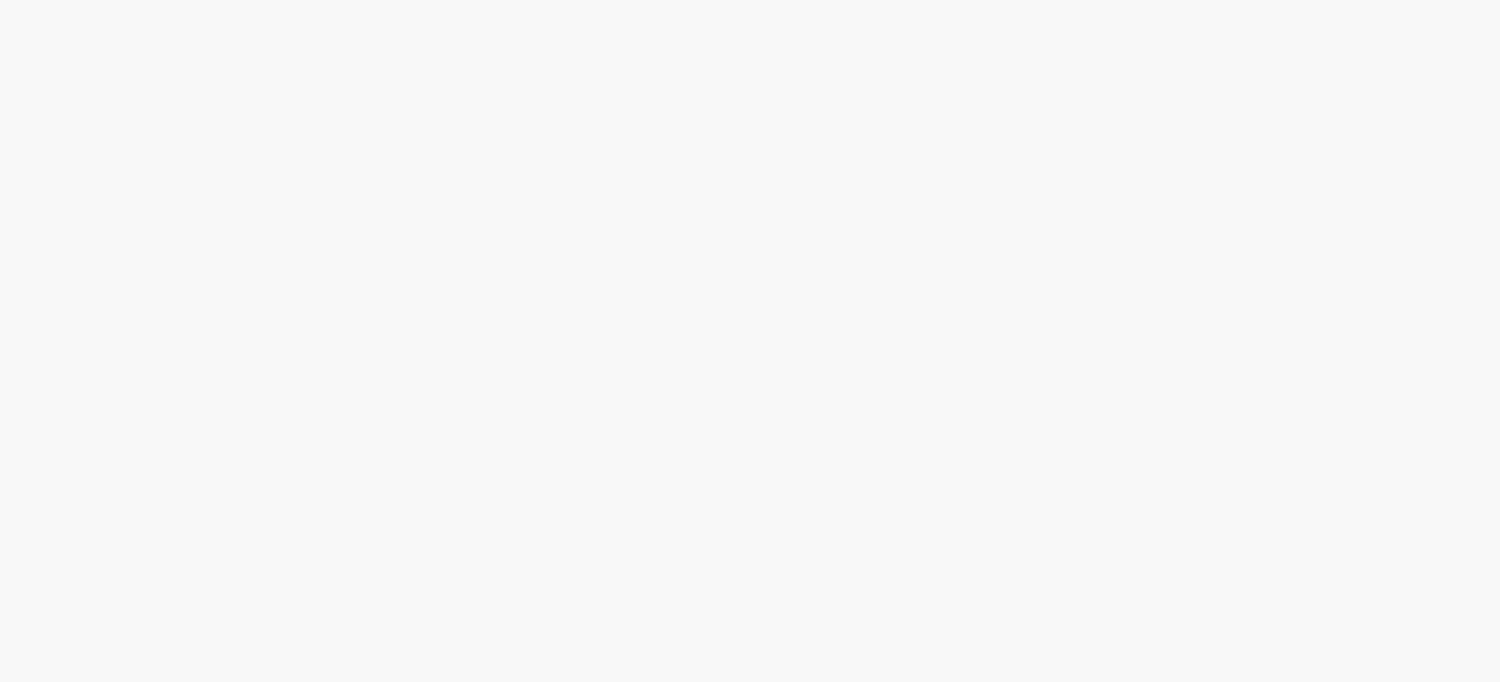 scroll, scrollTop: 0, scrollLeft: 0, axis: both 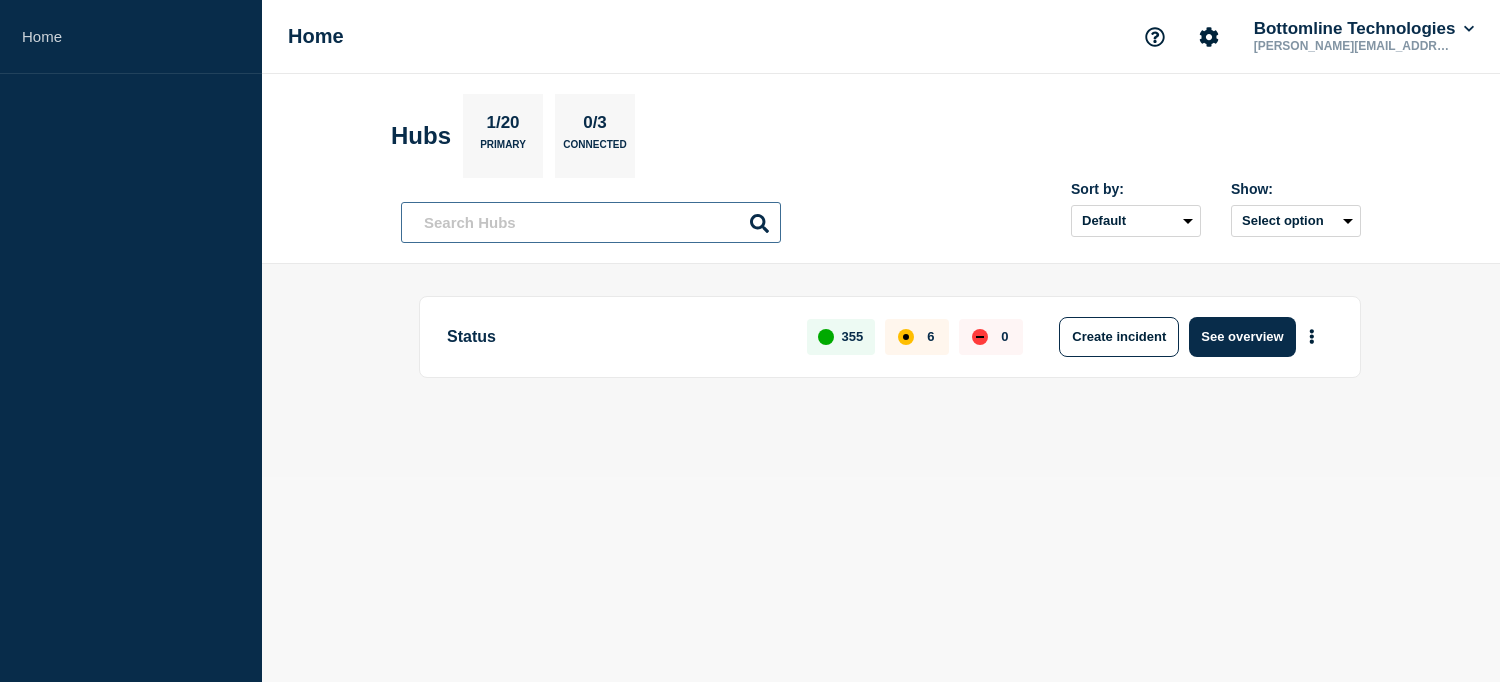 click at bounding box center (591, 222) 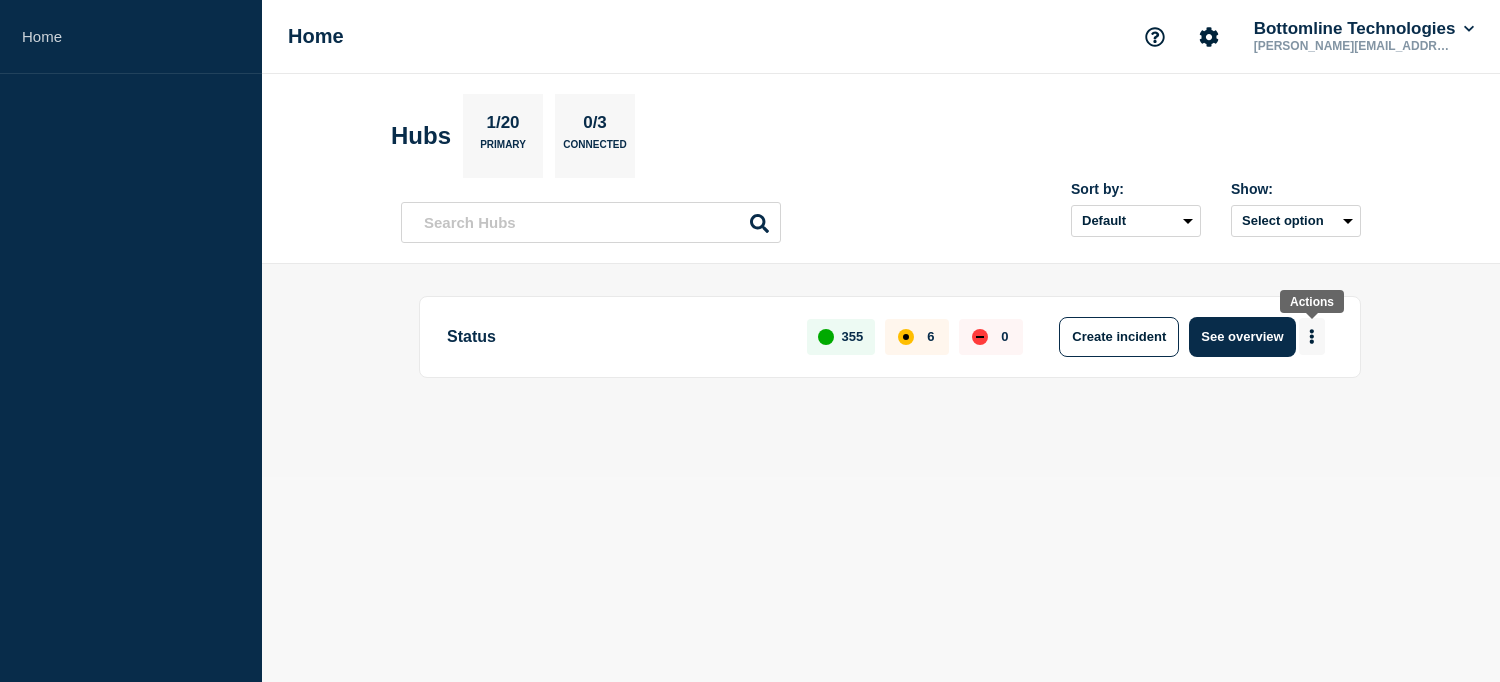 click 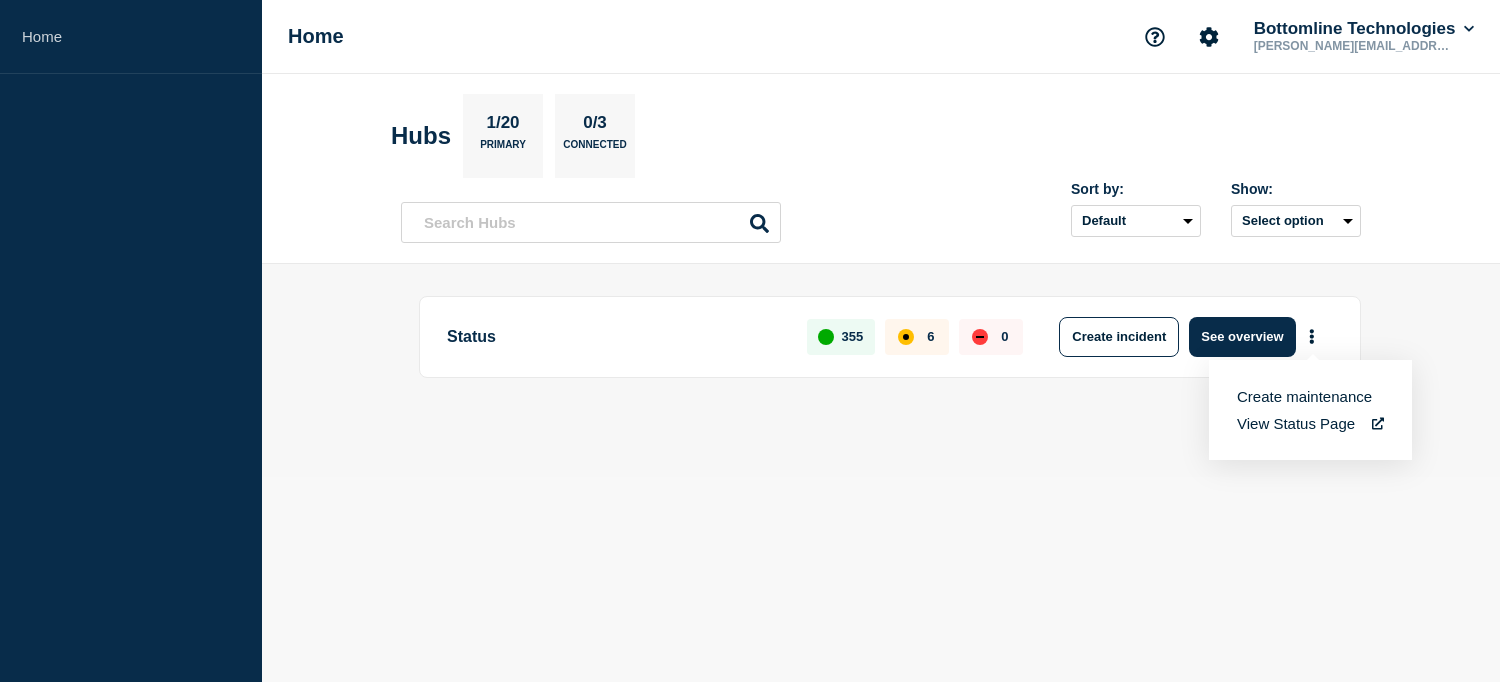 drag, startPoint x: 966, startPoint y: 471, endPoint x: 927, endPoint y: 469, distance: 39.051247 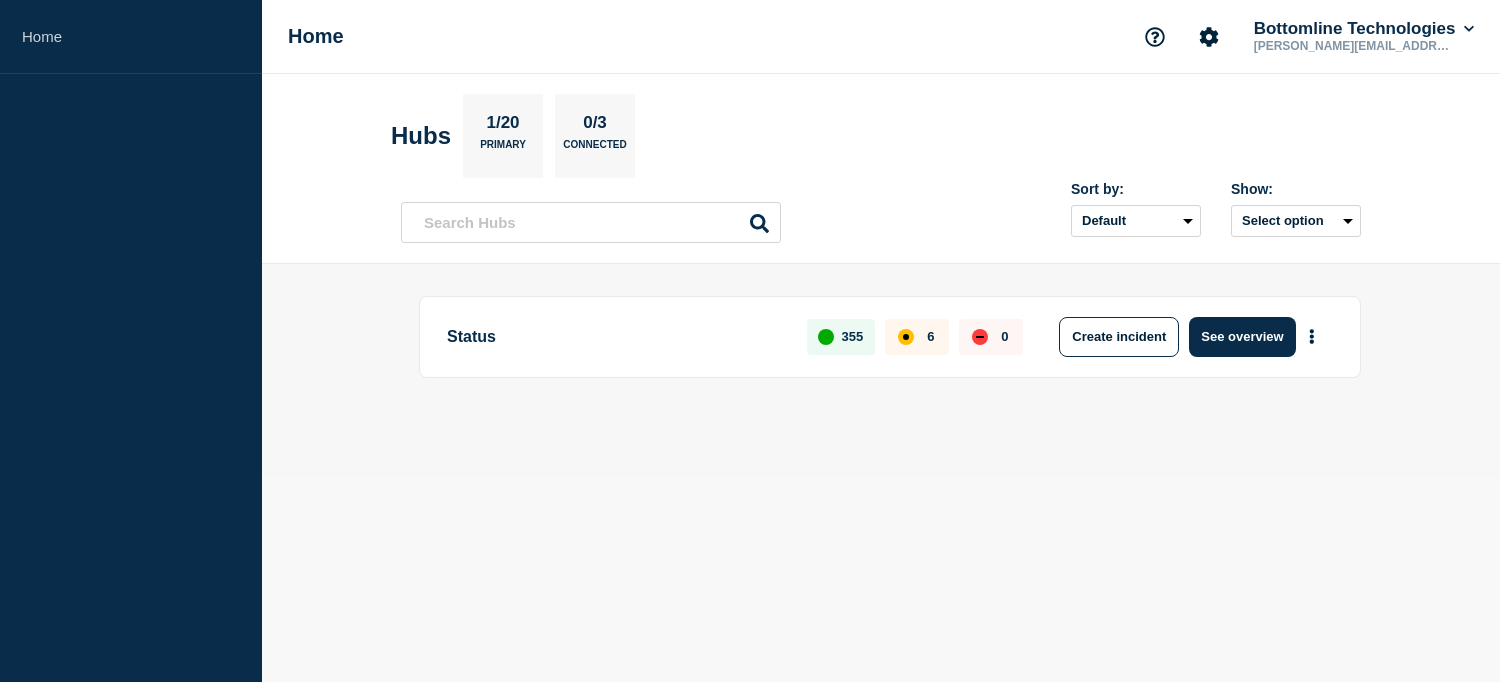click on "Primary" at bounding box center [503, 149] 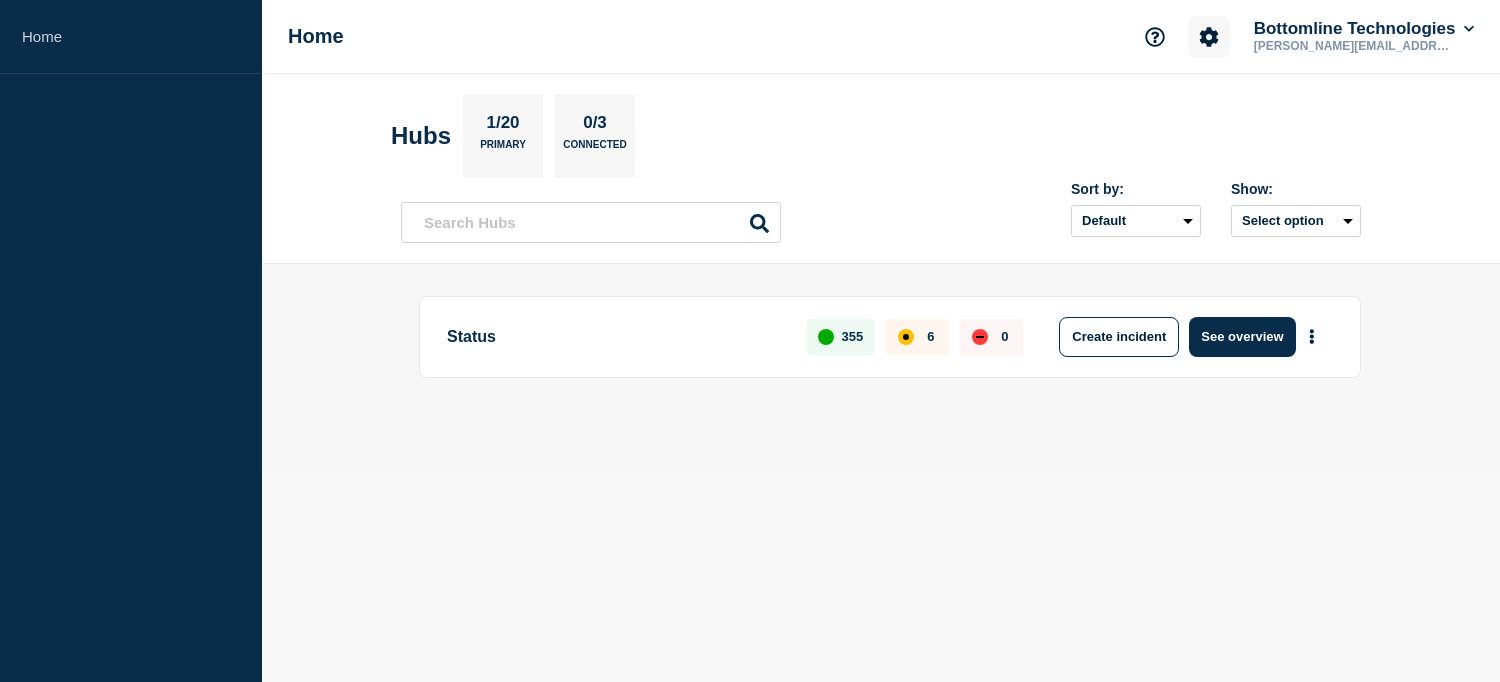 click 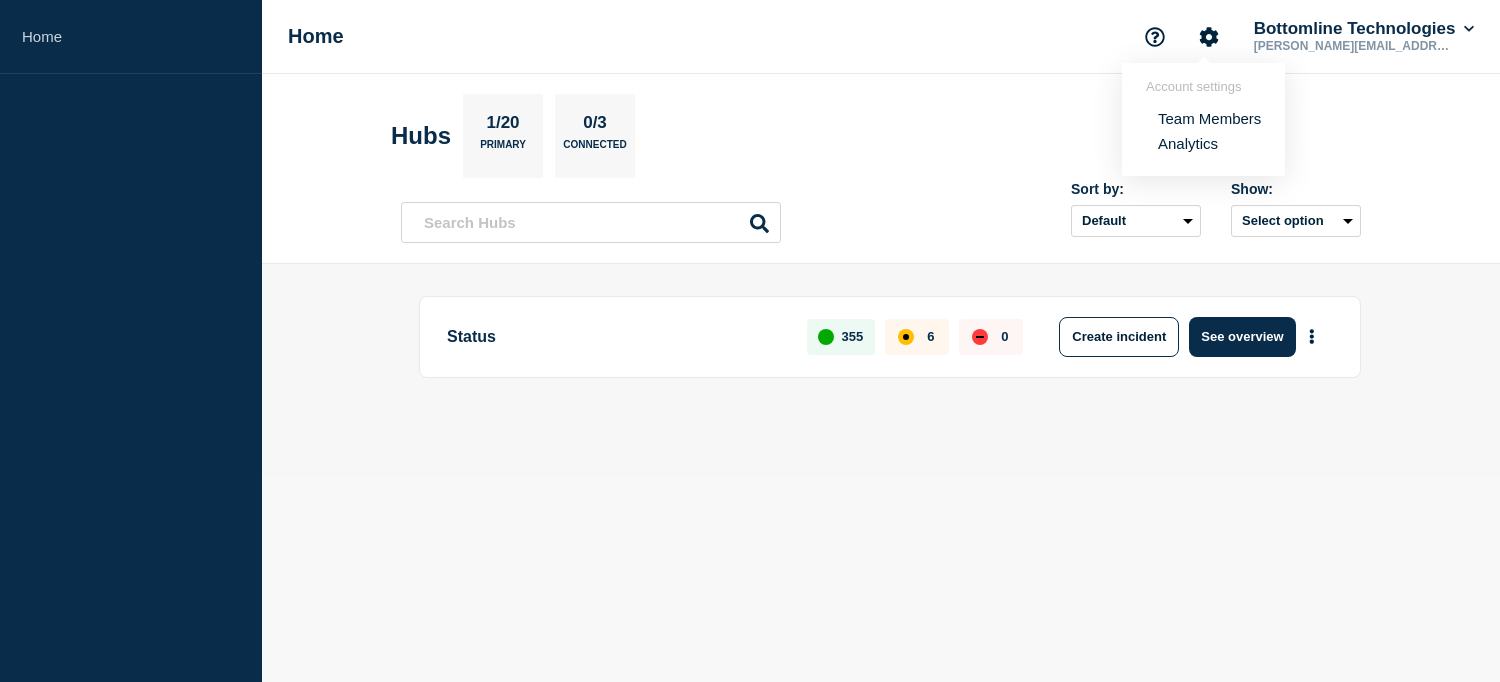 drag, startPoint x: 1374, startPoint y: 89, endPoint x: 1431, endPoint y: 35, distance: 78.51752 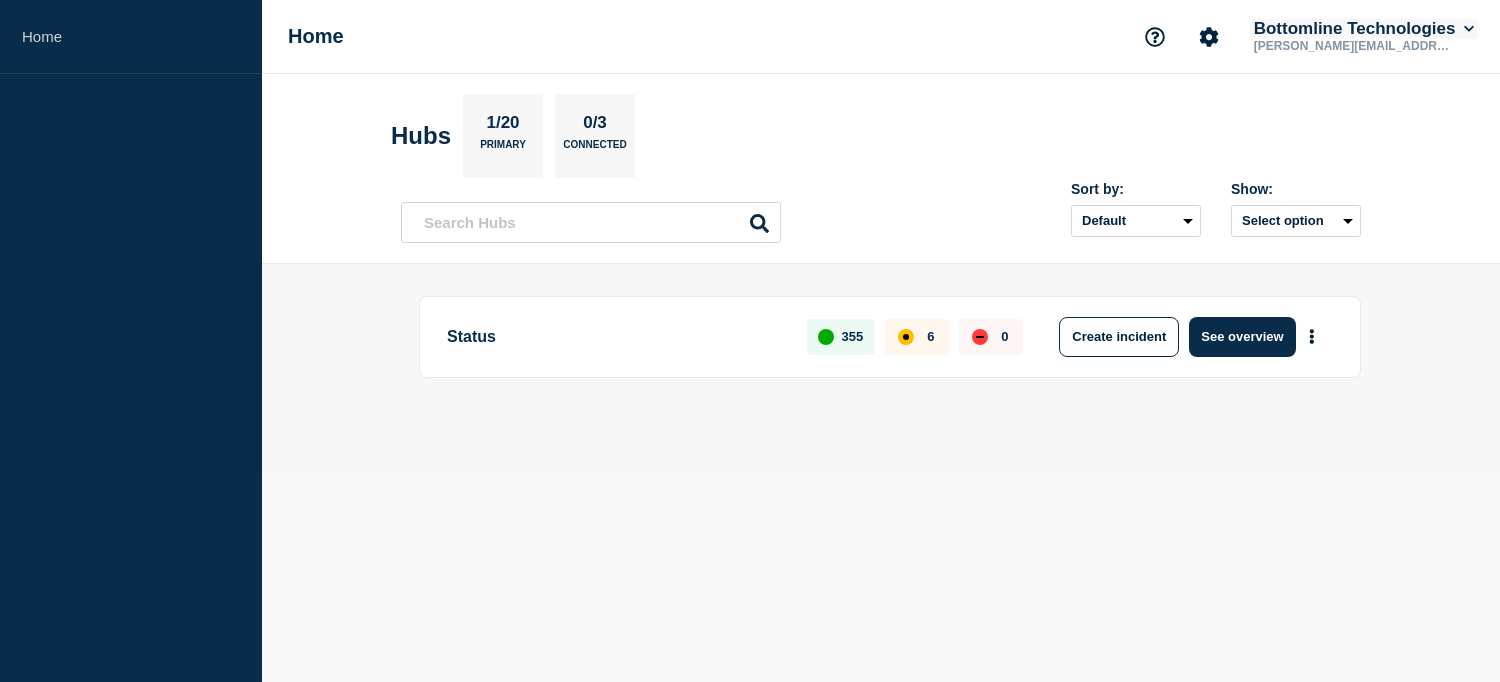 click on "Bottomline Technologies" 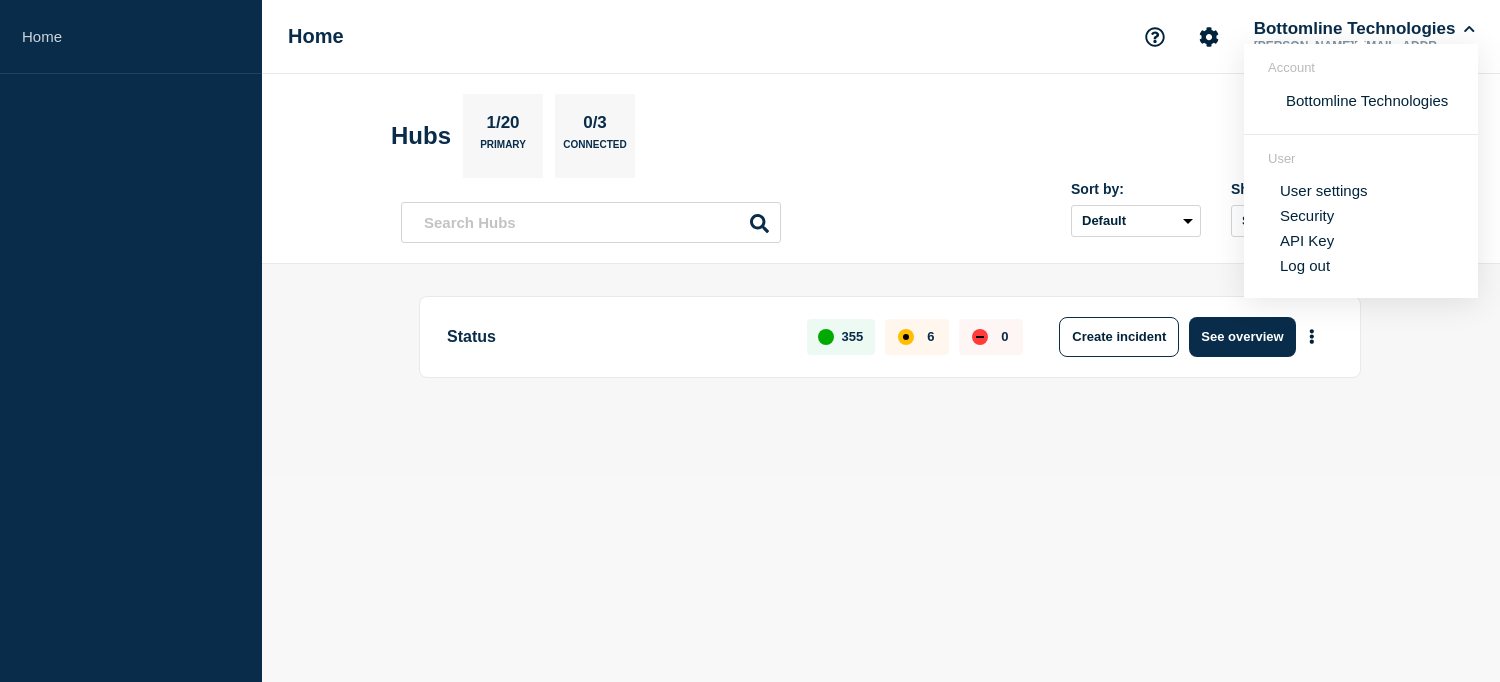 click on "Hubs 1/20 Primary 0/3 Connected Sort by:  Default Last added Last updated Most active A-Z Show:  Select option" at bounding box center [881, 169] 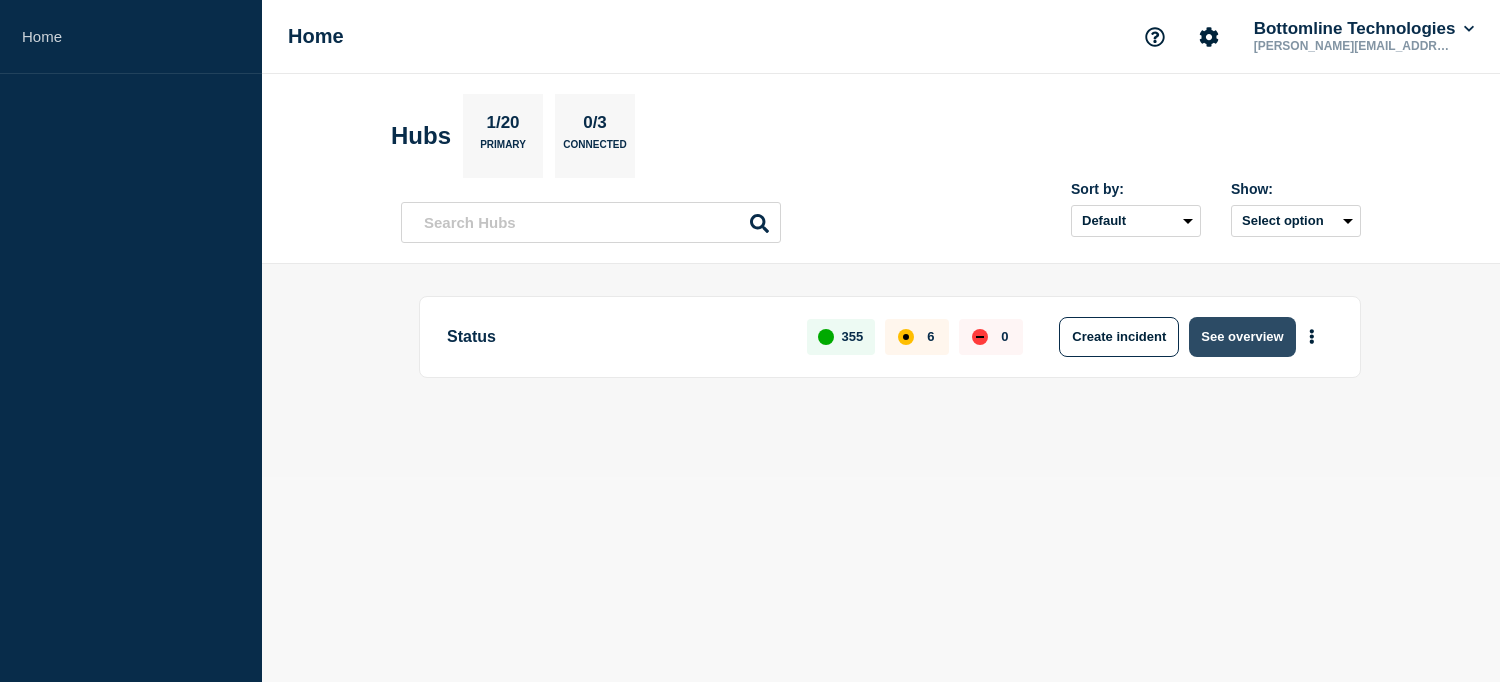 click on "See overview" at bounding box center [1242, 337] 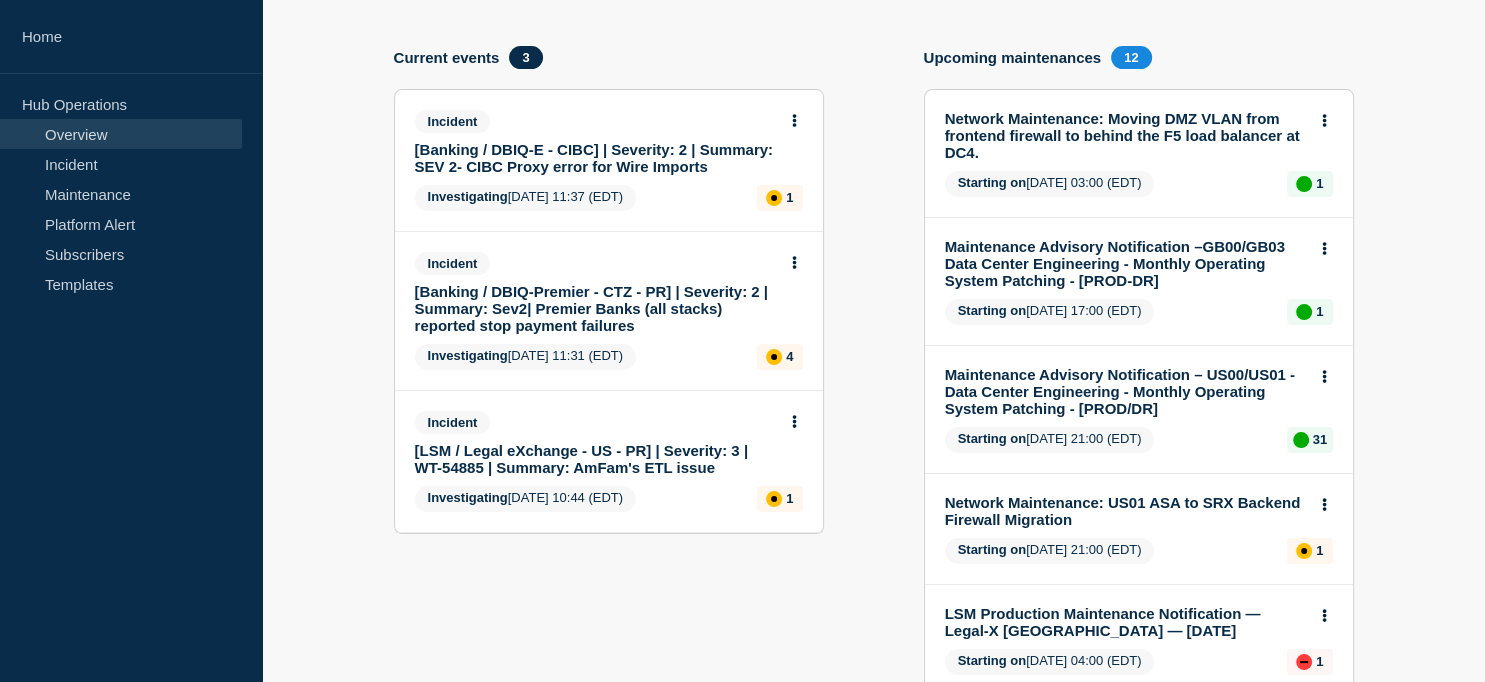 scroll, scrollTop: 100, scrollLeft: 0, axis: vertical 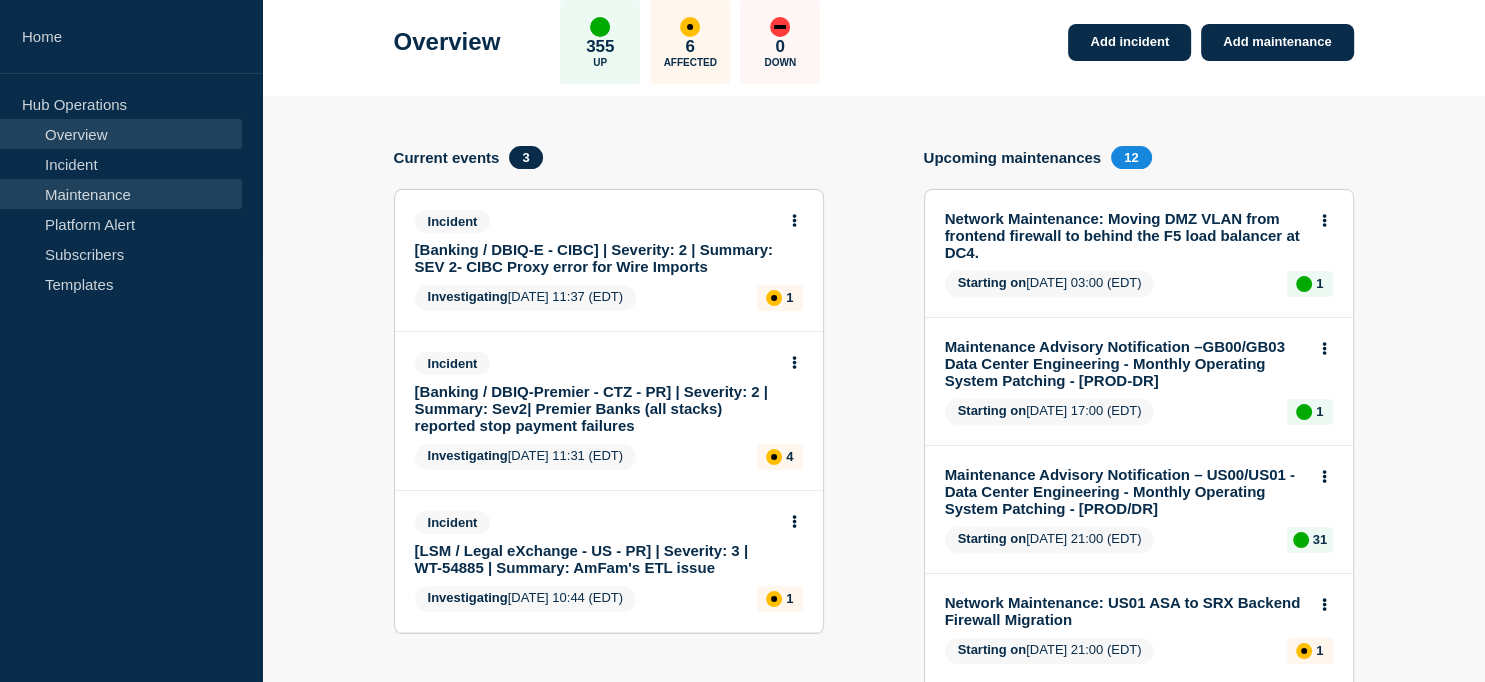 click on "Maintenance" at bounding box center [121, 194] 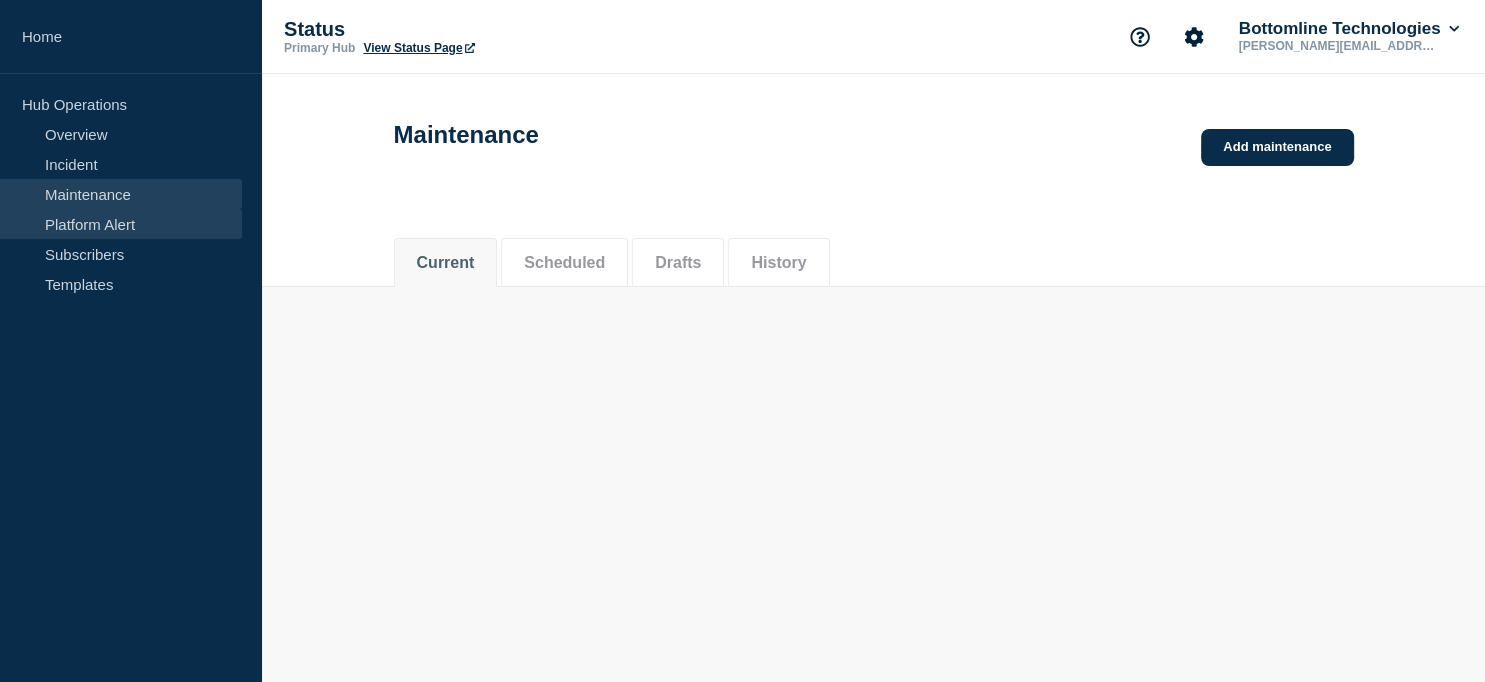 scroll, scrollTop: 0, scrollLeft: 0, axis: both 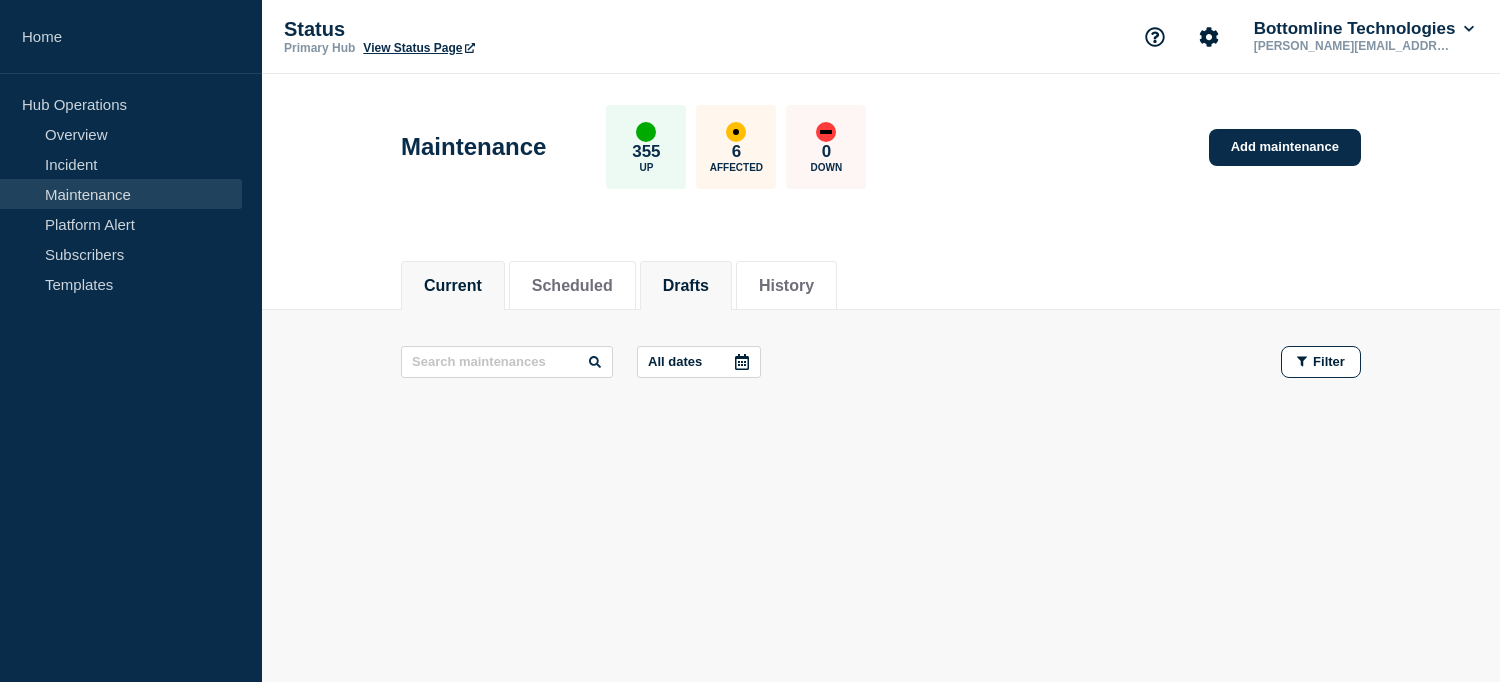 click on "Drafts" at bounding box center [686, 286] 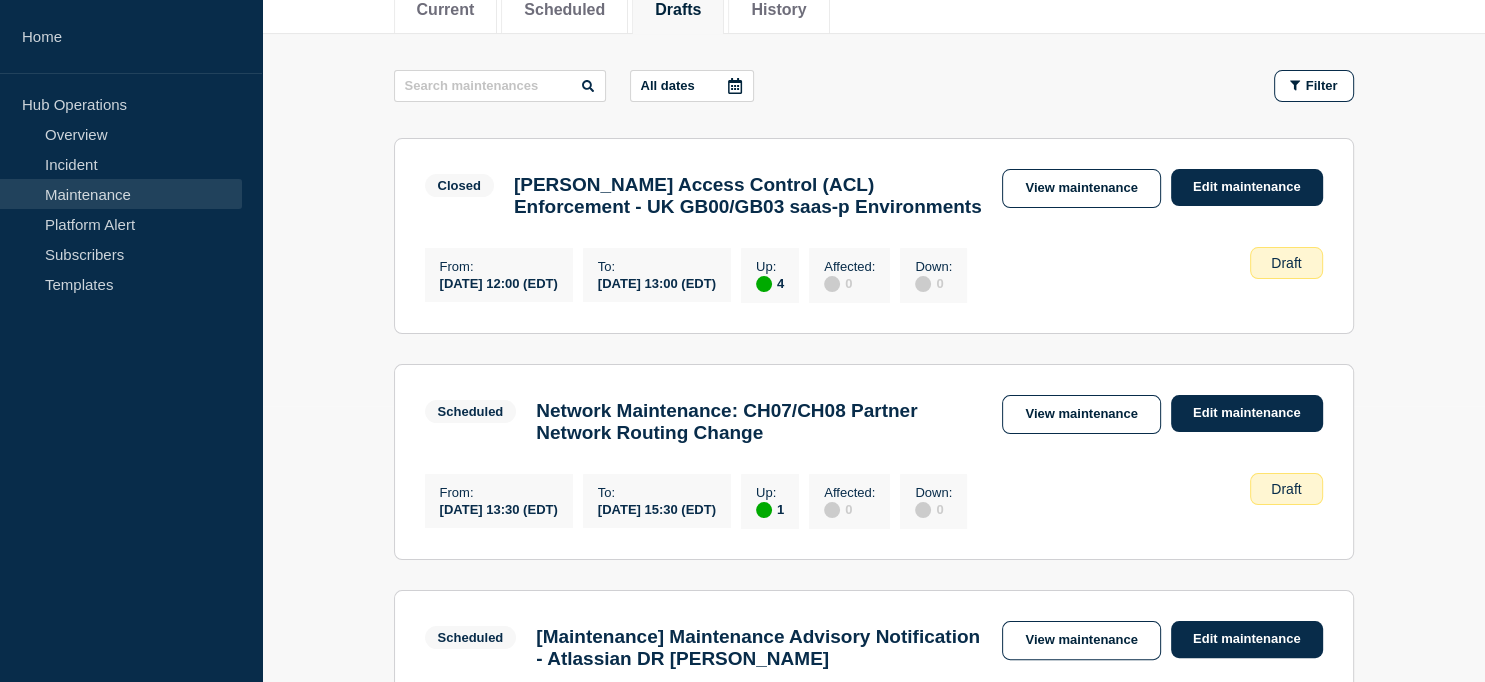 scroll, scrollTop: 400, scrollLeft: 0, axis: vertical 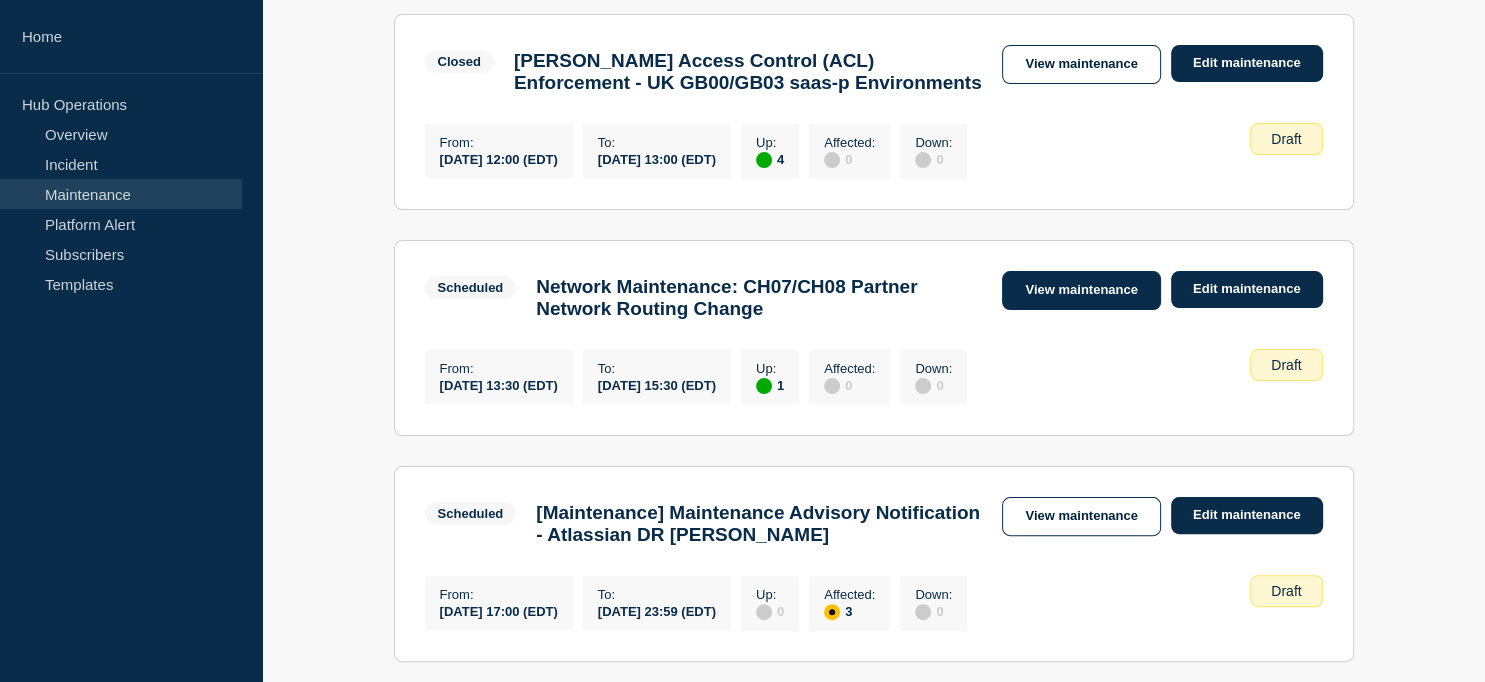 click on "View maintenance" at bounding box center [1081, 290] 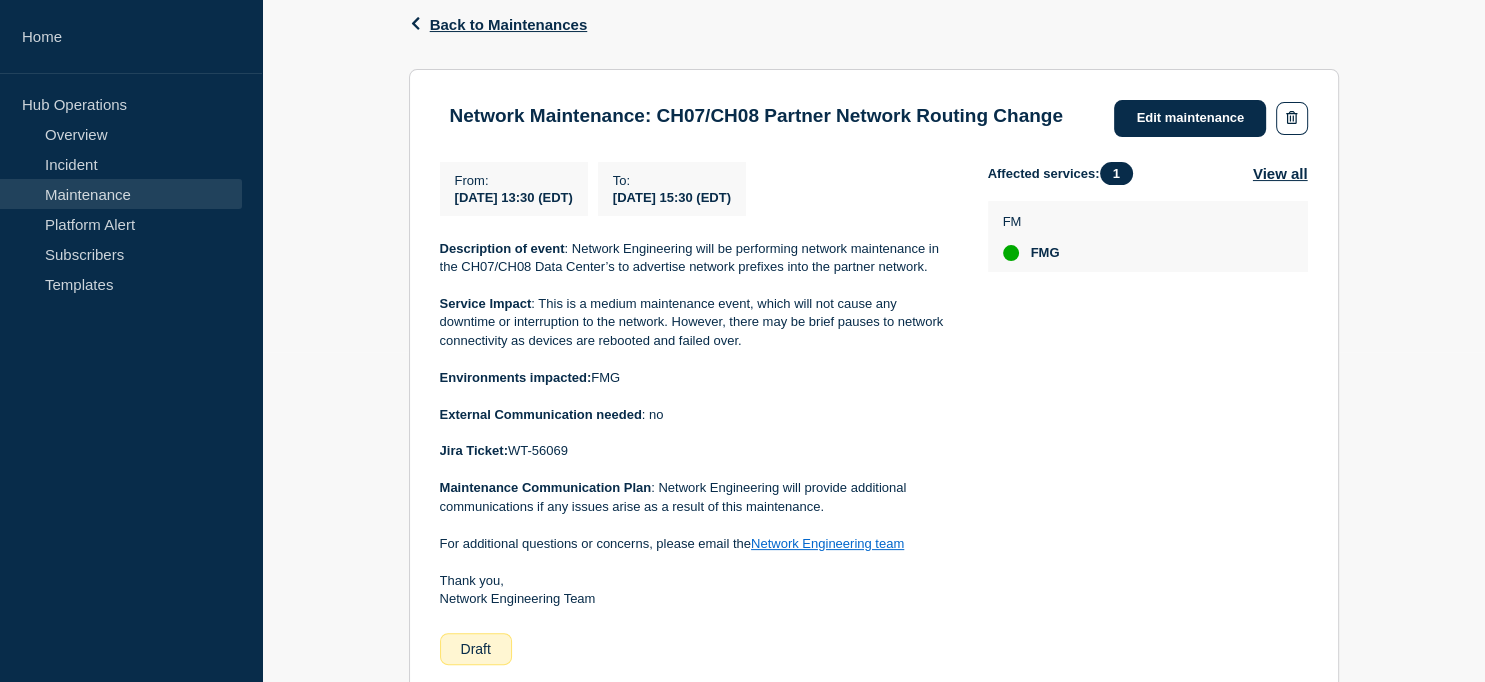 scroll, scrollTop: 325, scrollLeft: 0, axis: vertical 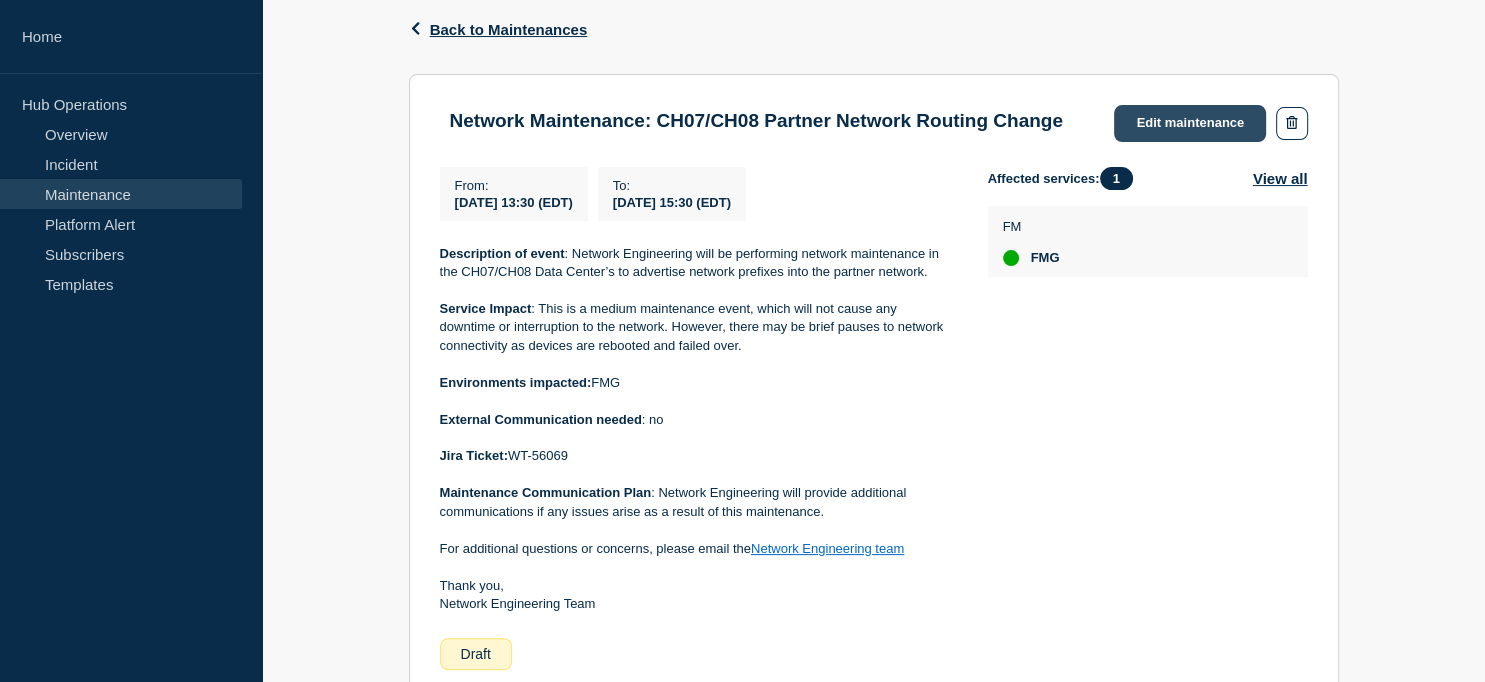 click on "Edit maintenance" 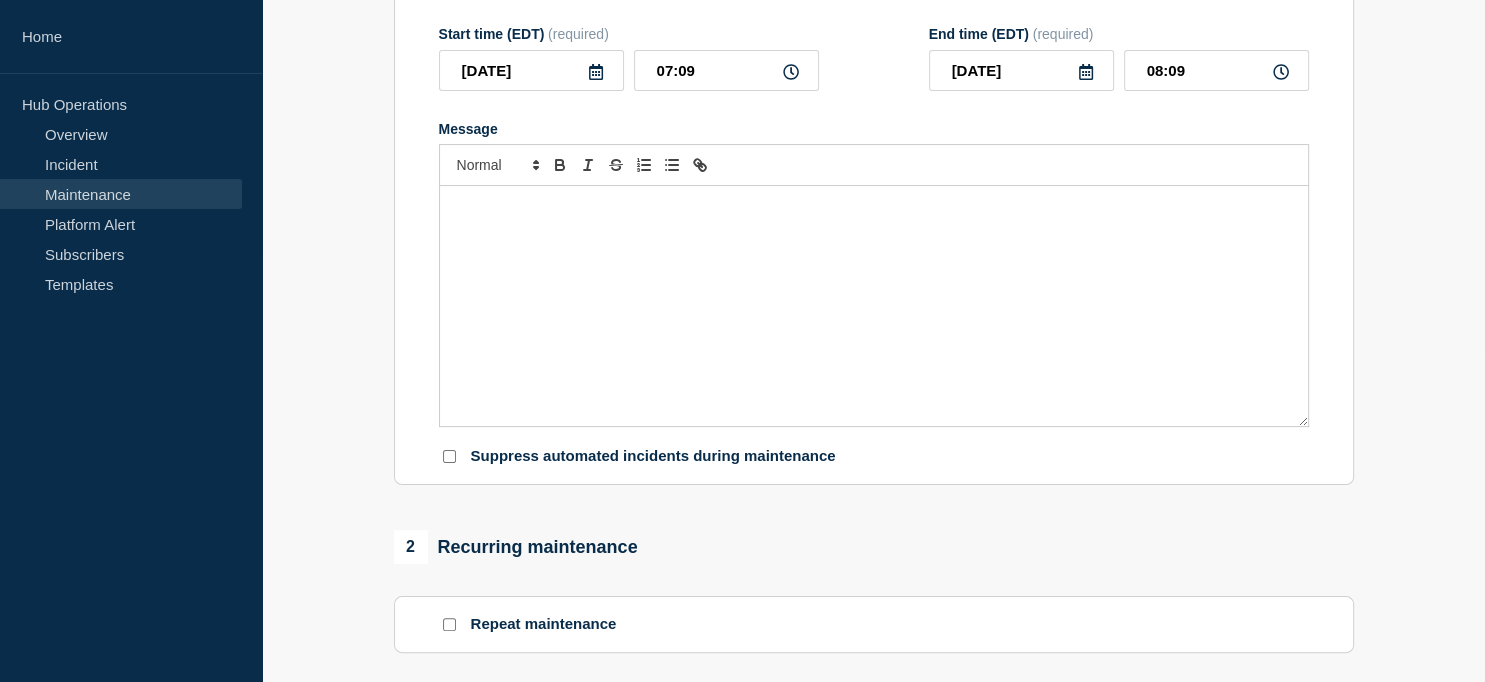 type on "Network Maintenance: CH07/CH08 Partner Network Routing Change" 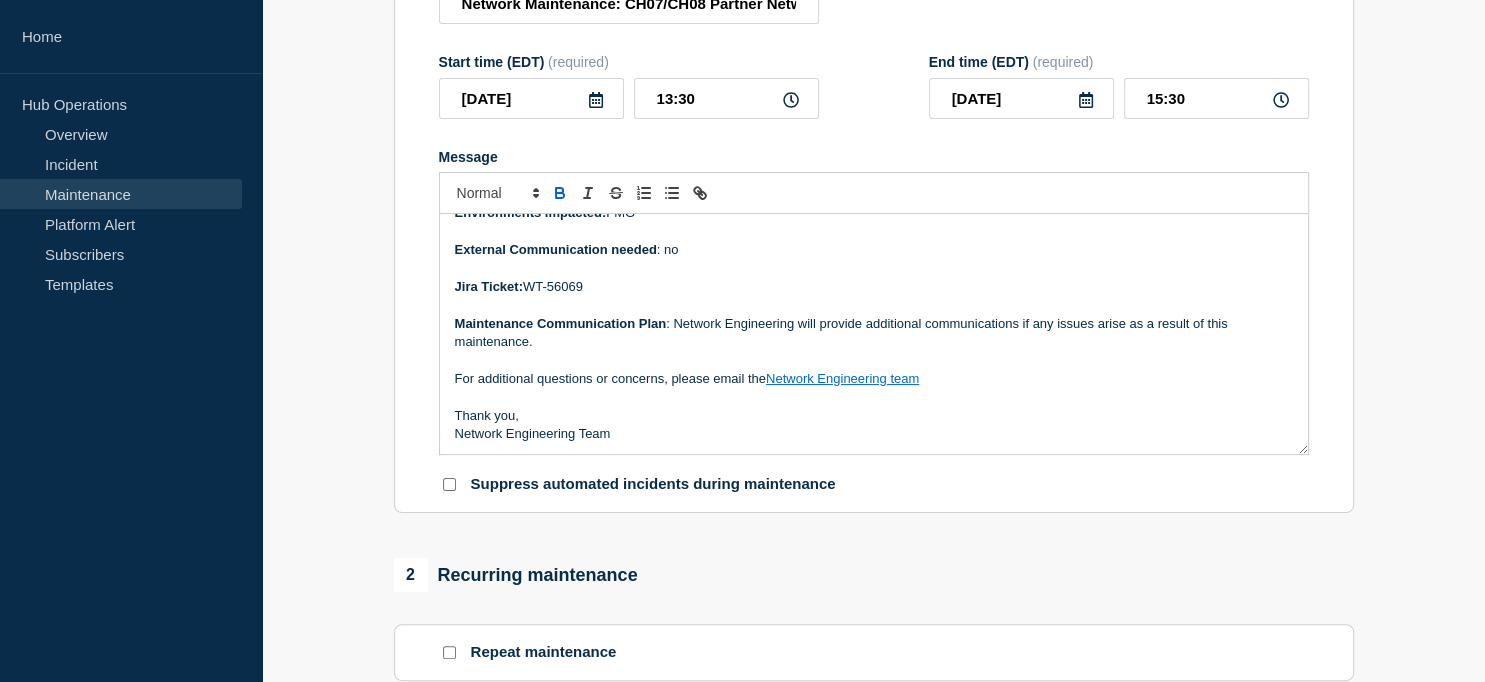 scroll, scrollTop: 134, scrollLeft: 0, axis: vertical 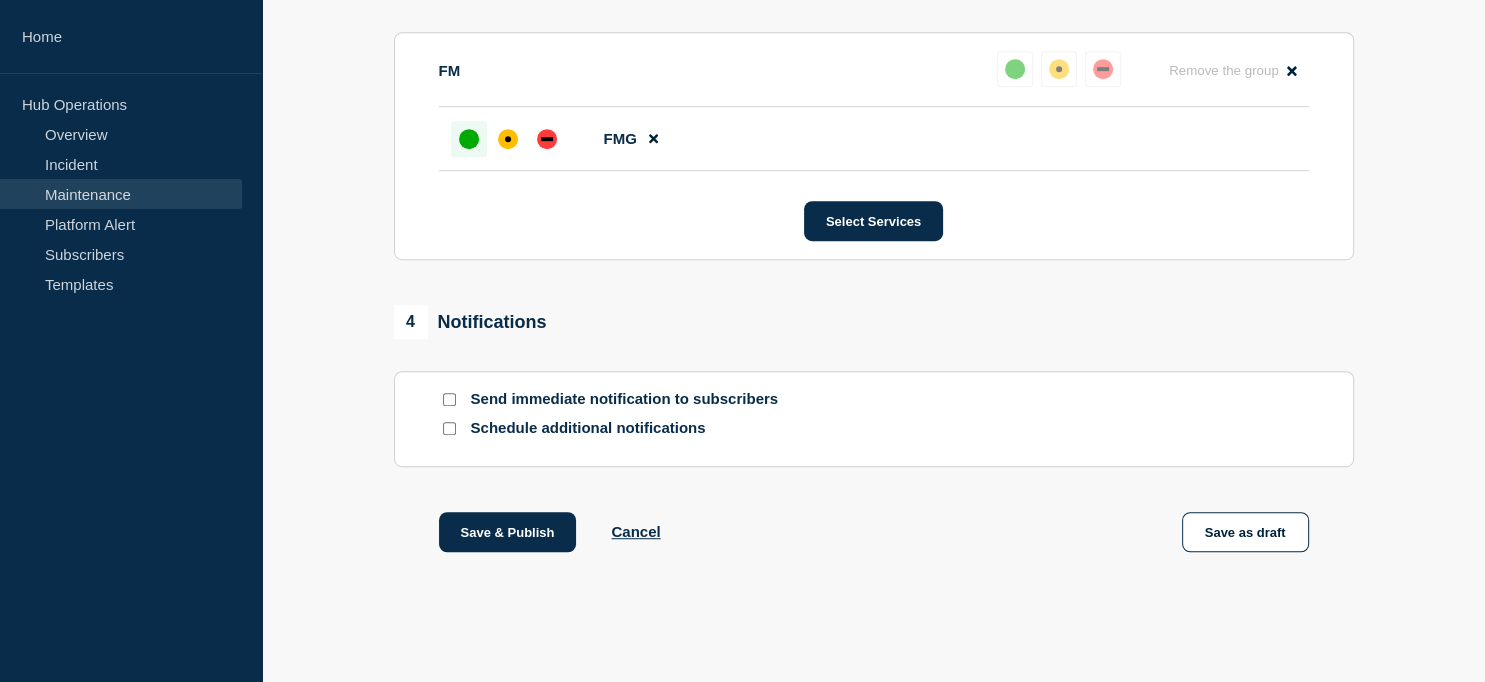 click at bounding box center (449, 399) 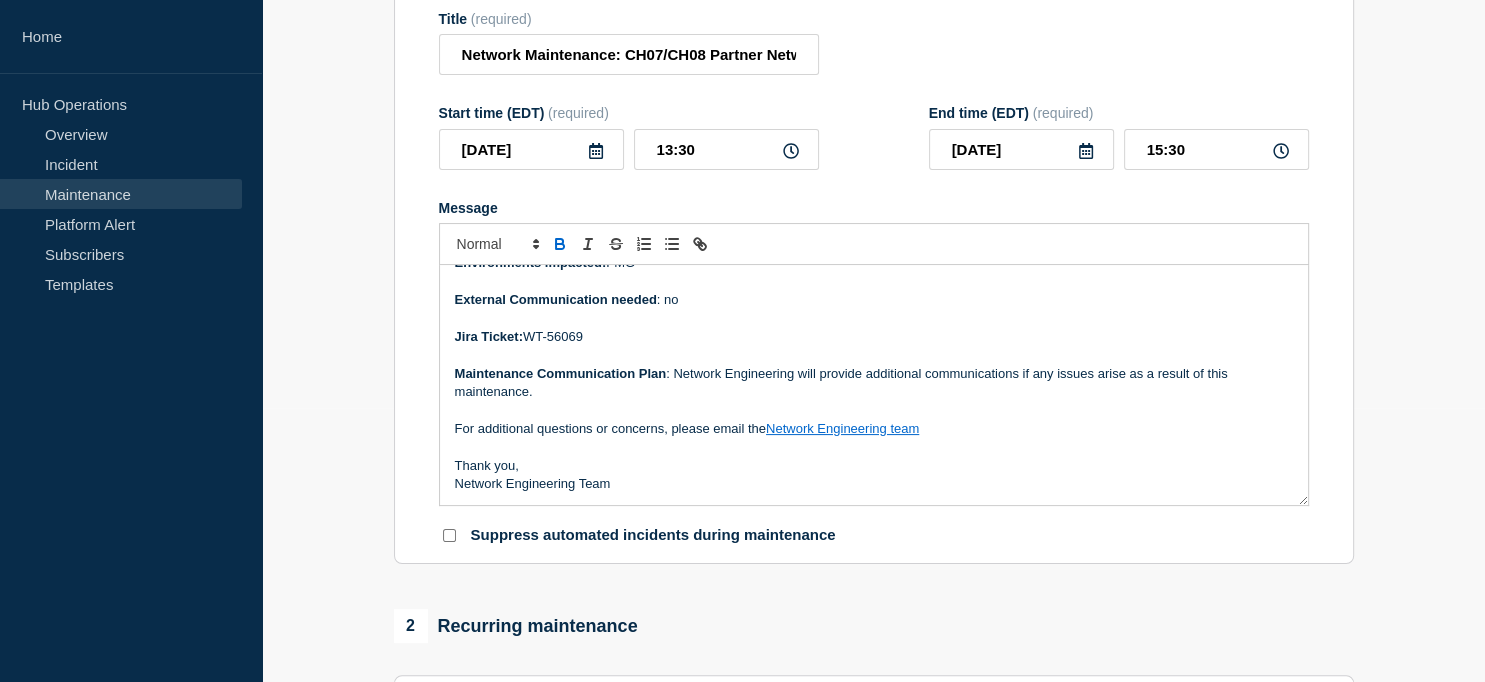 scroll, scrollTop: 105, scrollLeft: 0, axis: vertical 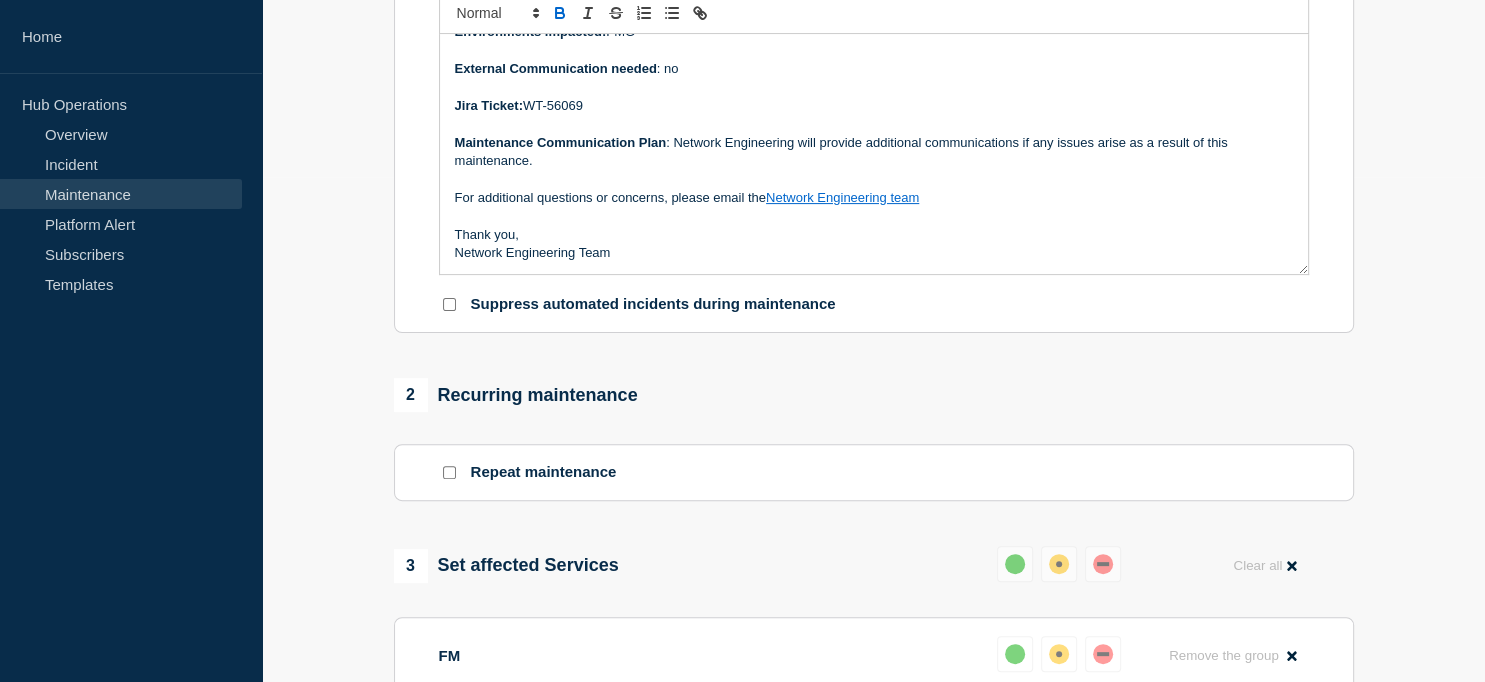 click on "Network Engineering Team" at bounding box center (874, 253) 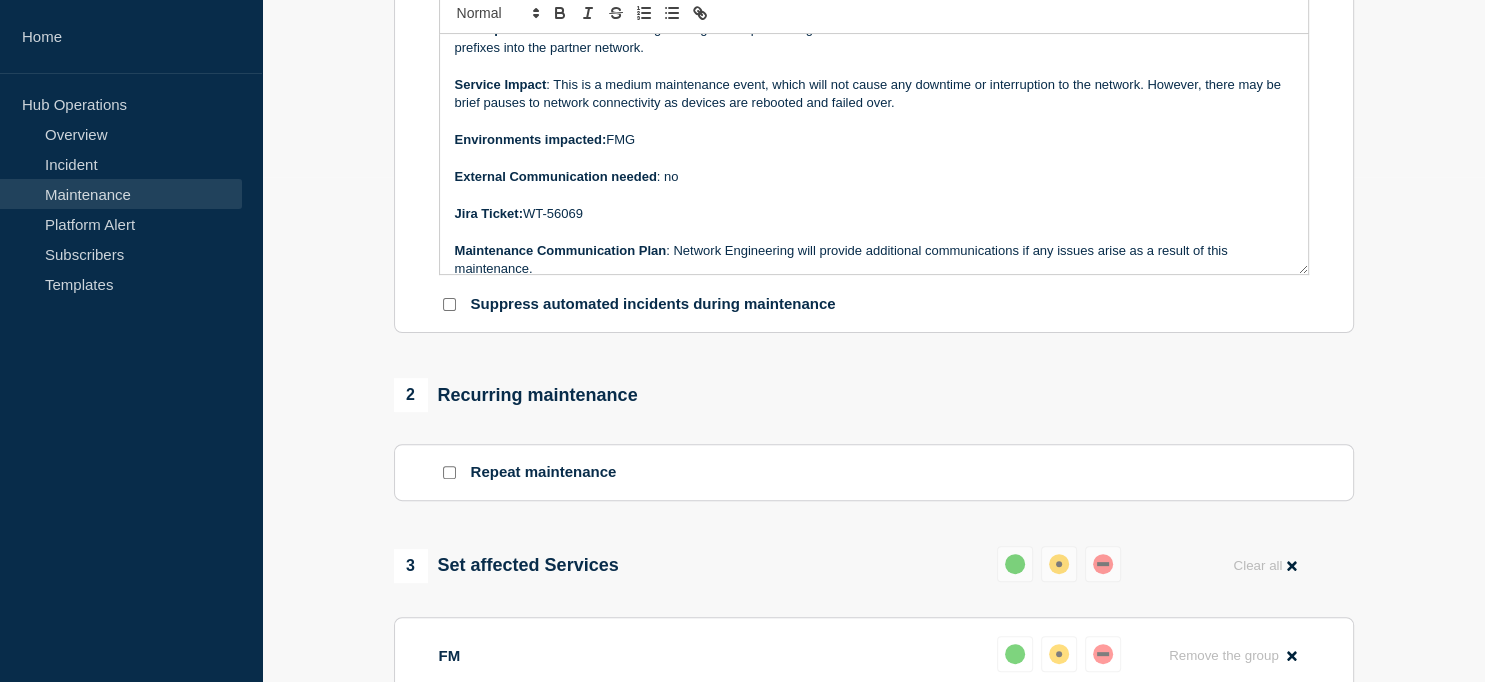 scroll, scrollTop: 0, scrollLeft: 0, axis: both 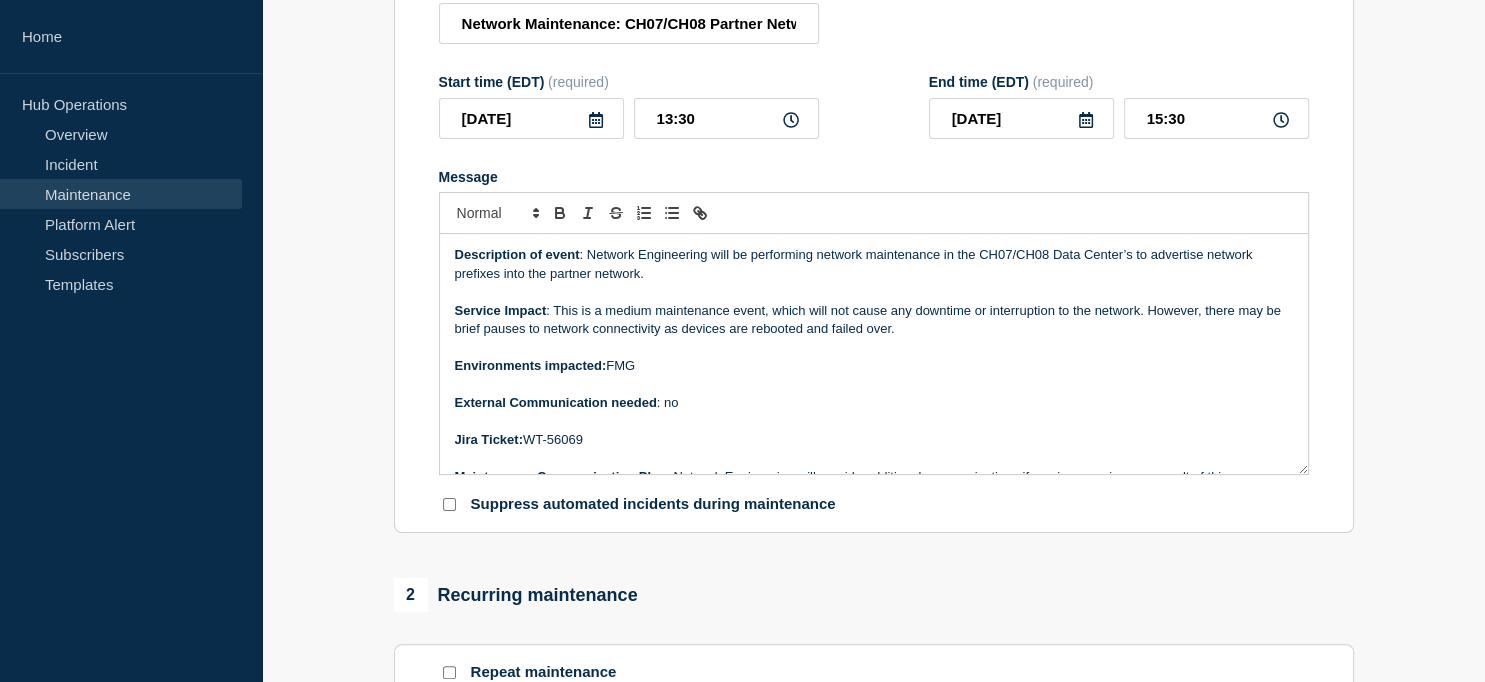 click 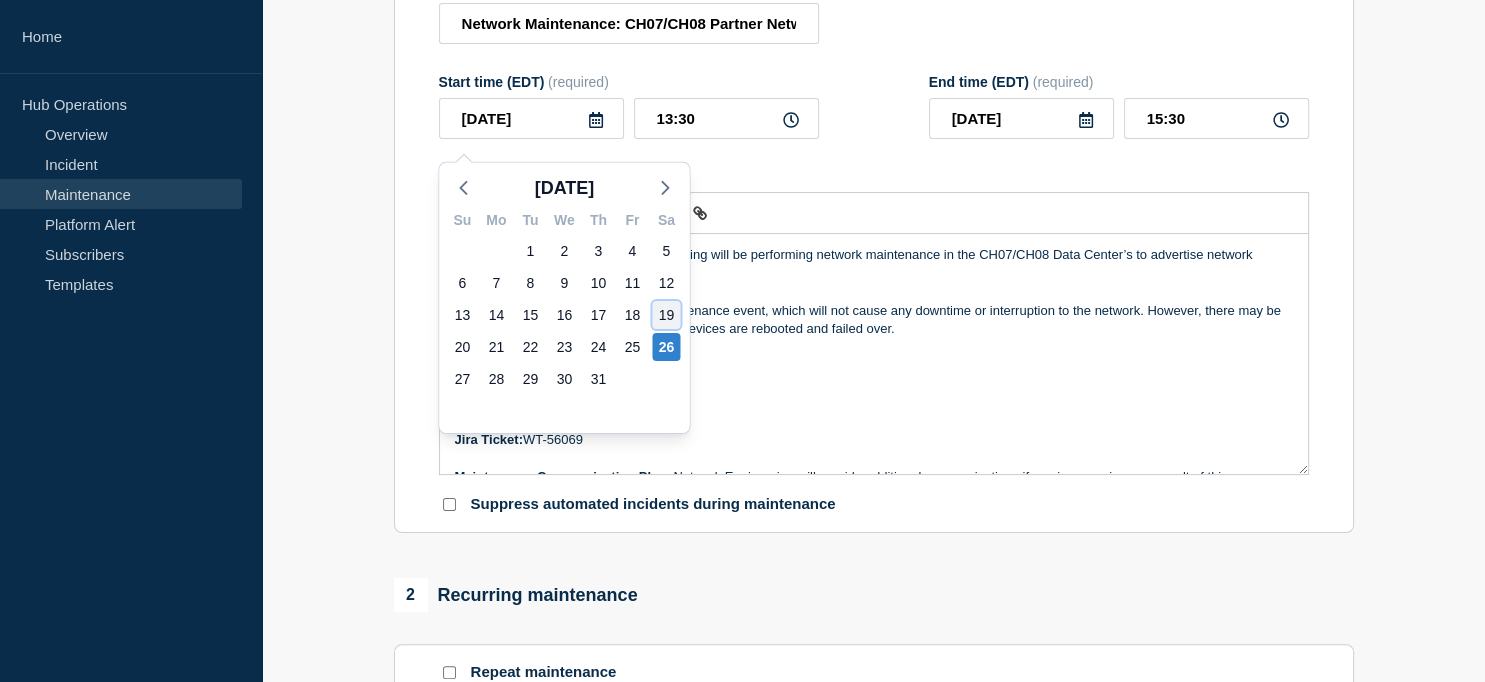 click on "19" 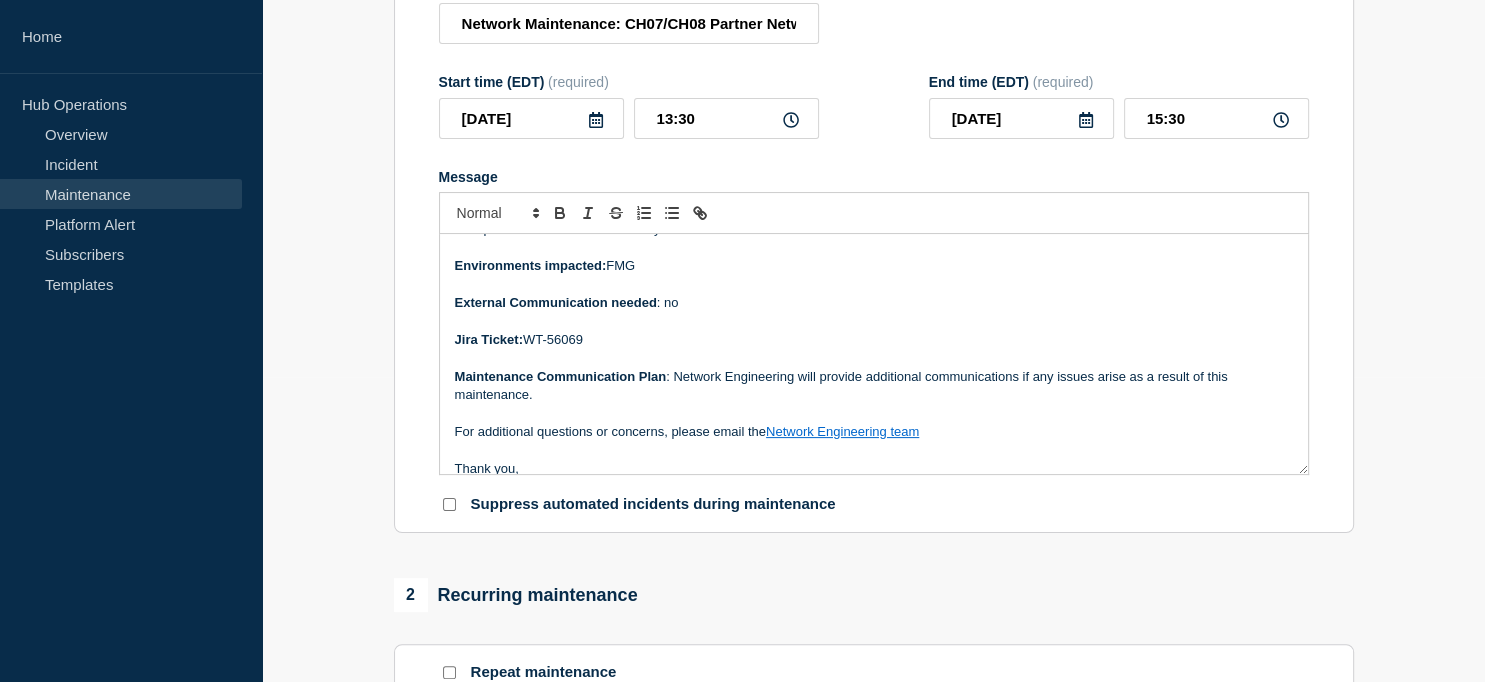 scroll, scrollTop: 134, scrollLeft: 0, axis: vertical 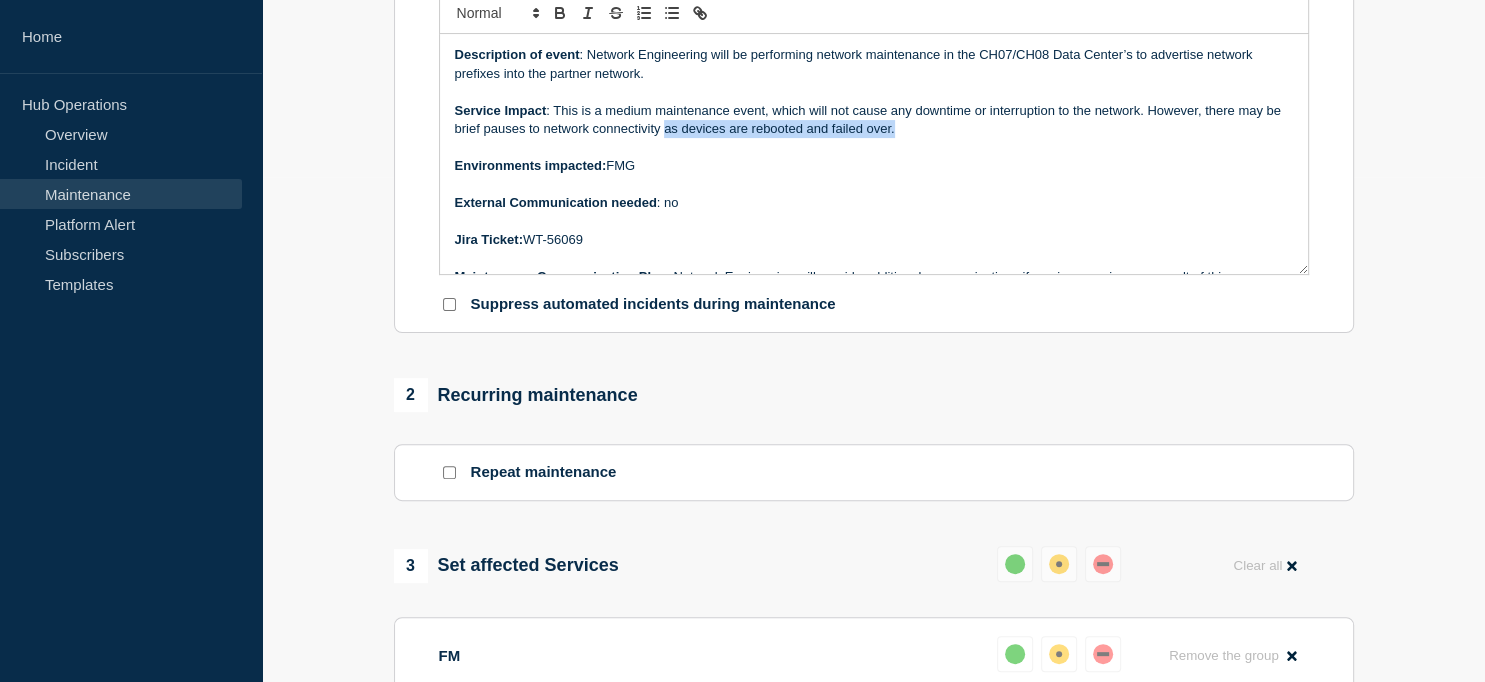drag, startPoint x: 926, startPoint y: 141, endPoint x: 684, endPoint y: 138, distance: 242.0186 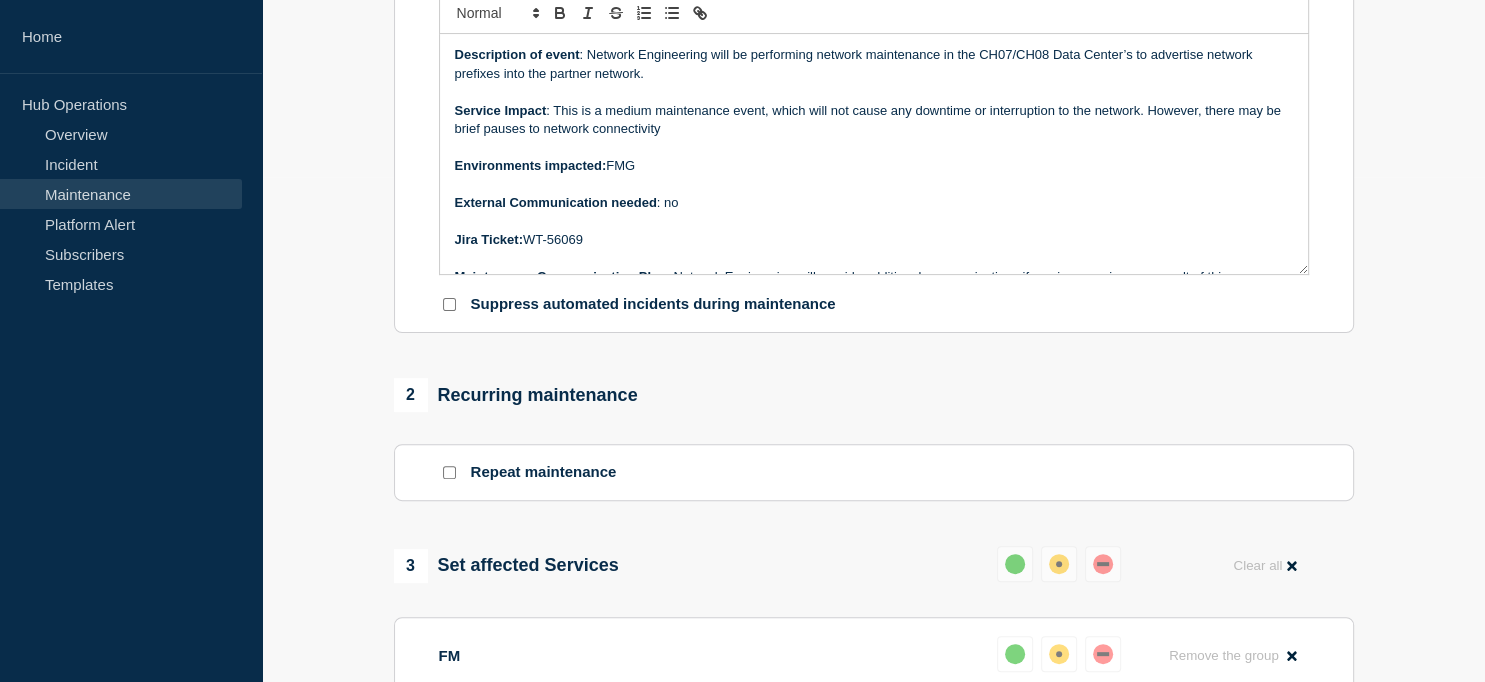 type 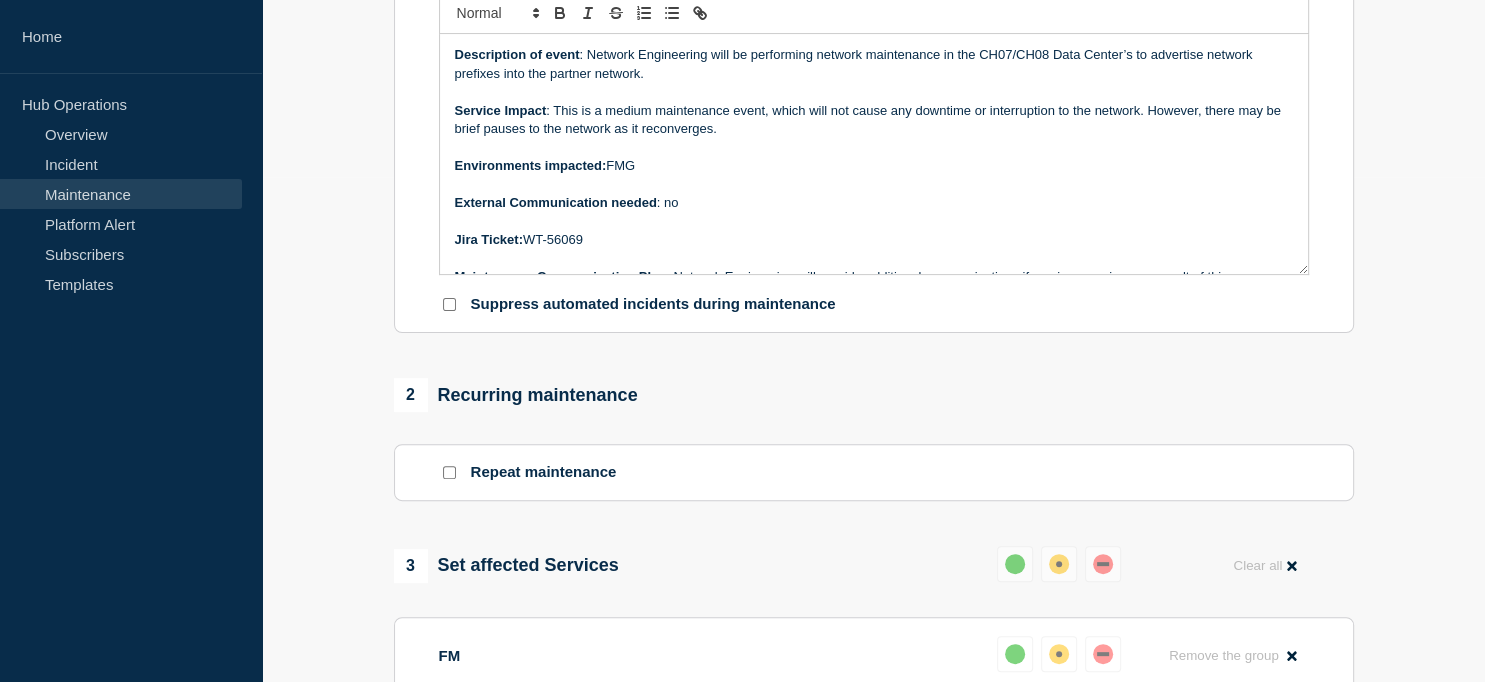 click at bounding box center (874, 147) 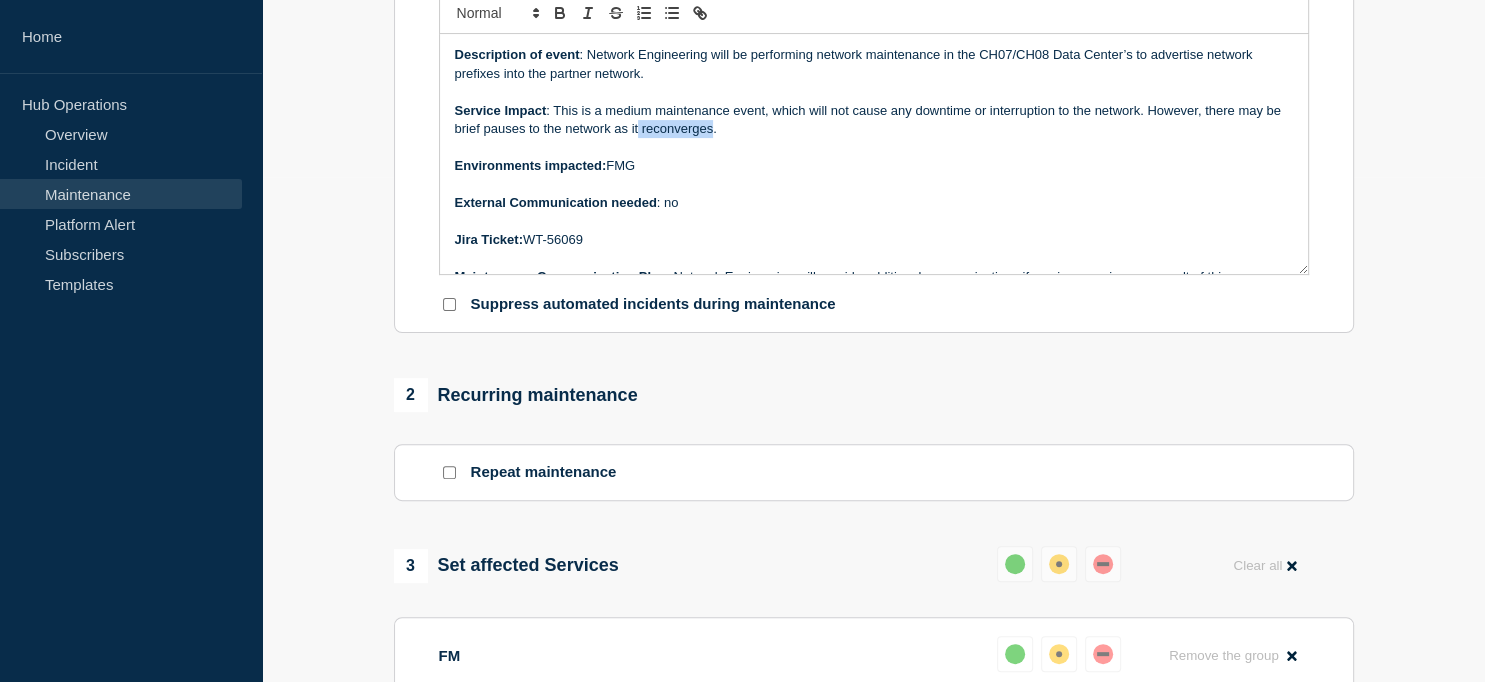 drag, startPoint x: 656, startPoint y: 141, endPoint x: 731, endPoint y: 146, distance: 75.16648 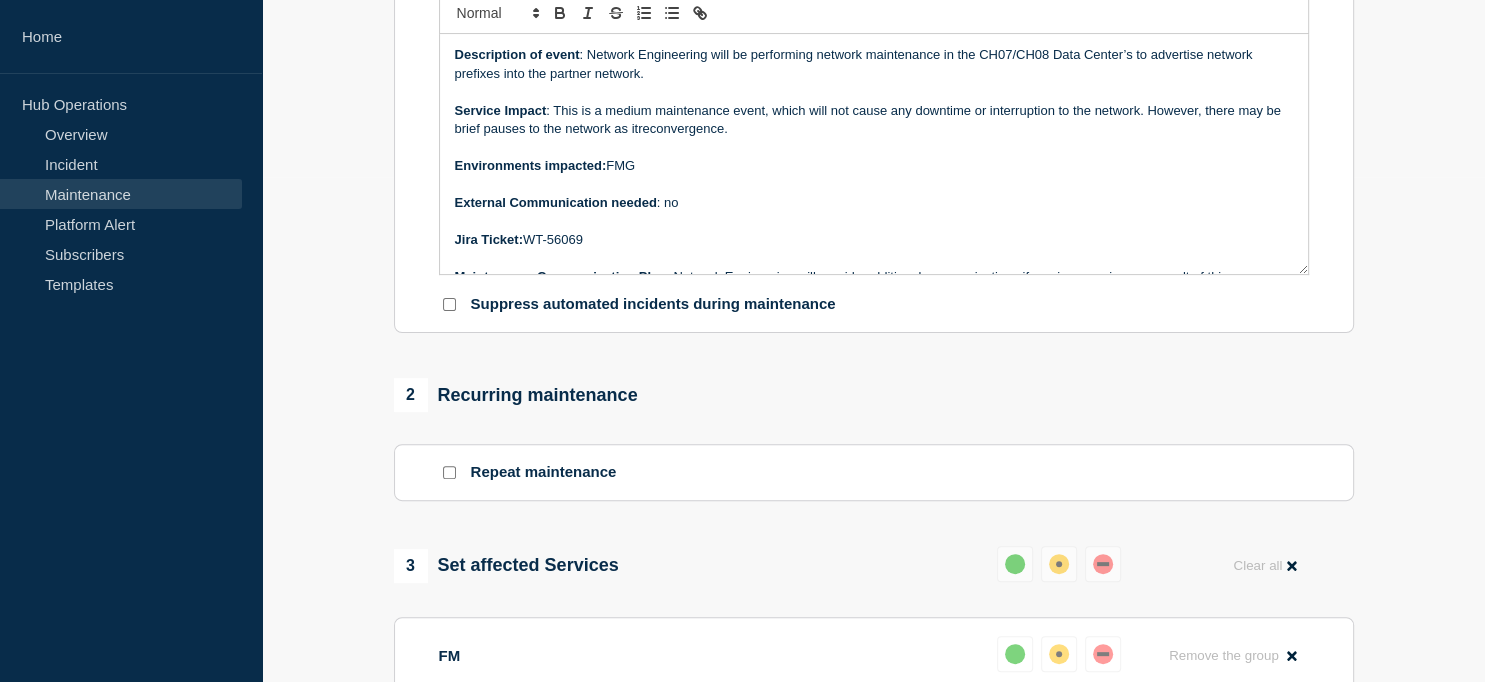 click on "Service Impact : This is a medium maintenance event, which will not cause any downtime or interruption to the network. However, there may be brief pauses to the network as itreconvergence." at bounding box center (874, 120) 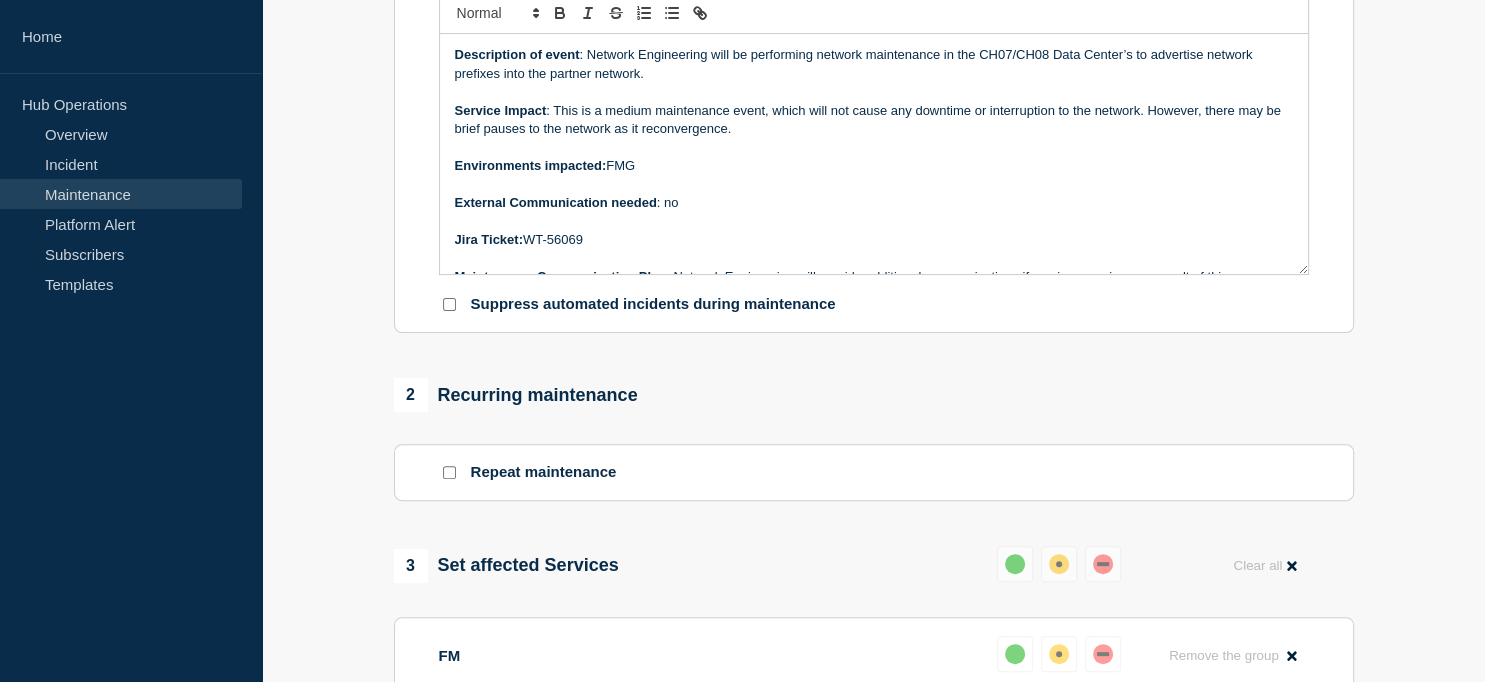 drag, startPoint x: 651, startPoint y: 143, endPoint x: 1148, endPoint y: 203, distance: 500.60864 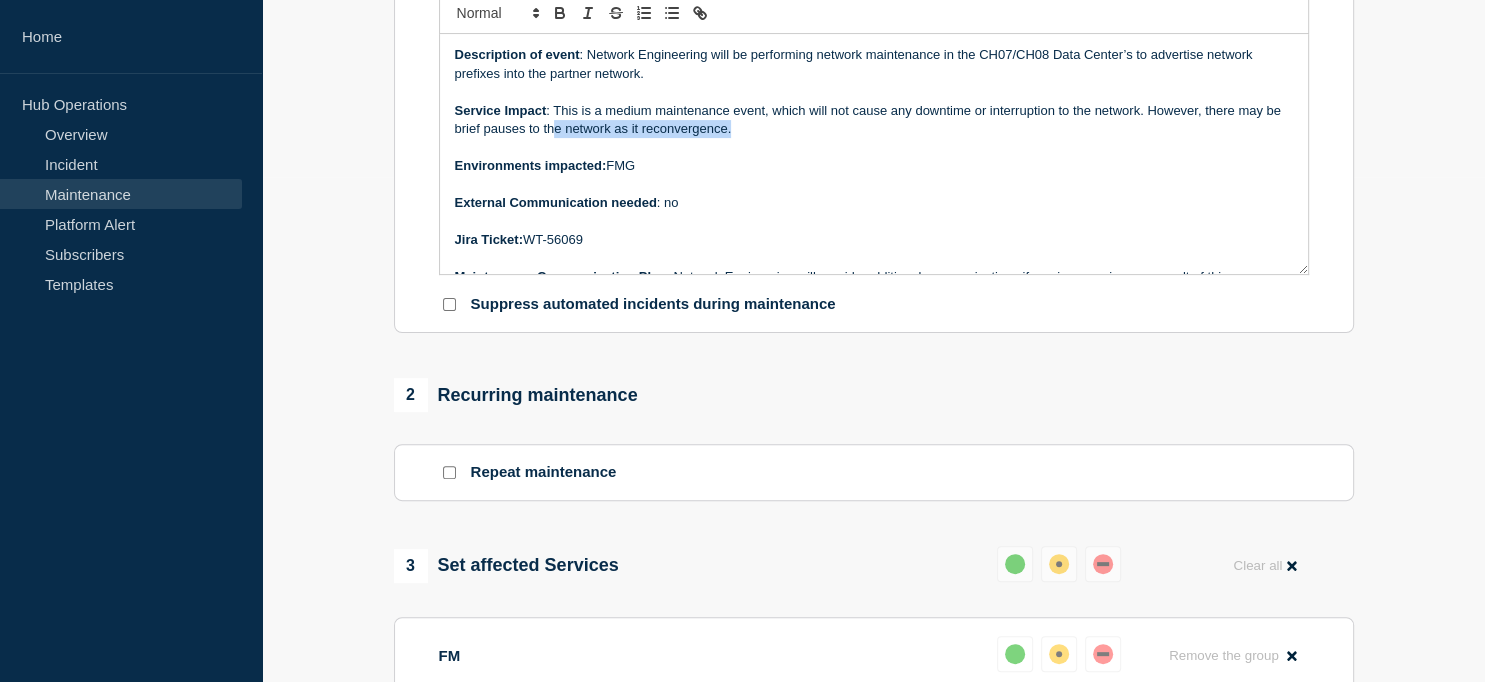 drag, startPoint x: 753, startPoint y: 144, endPoint x: 570, endPoint y: 145, distance: 183.00273 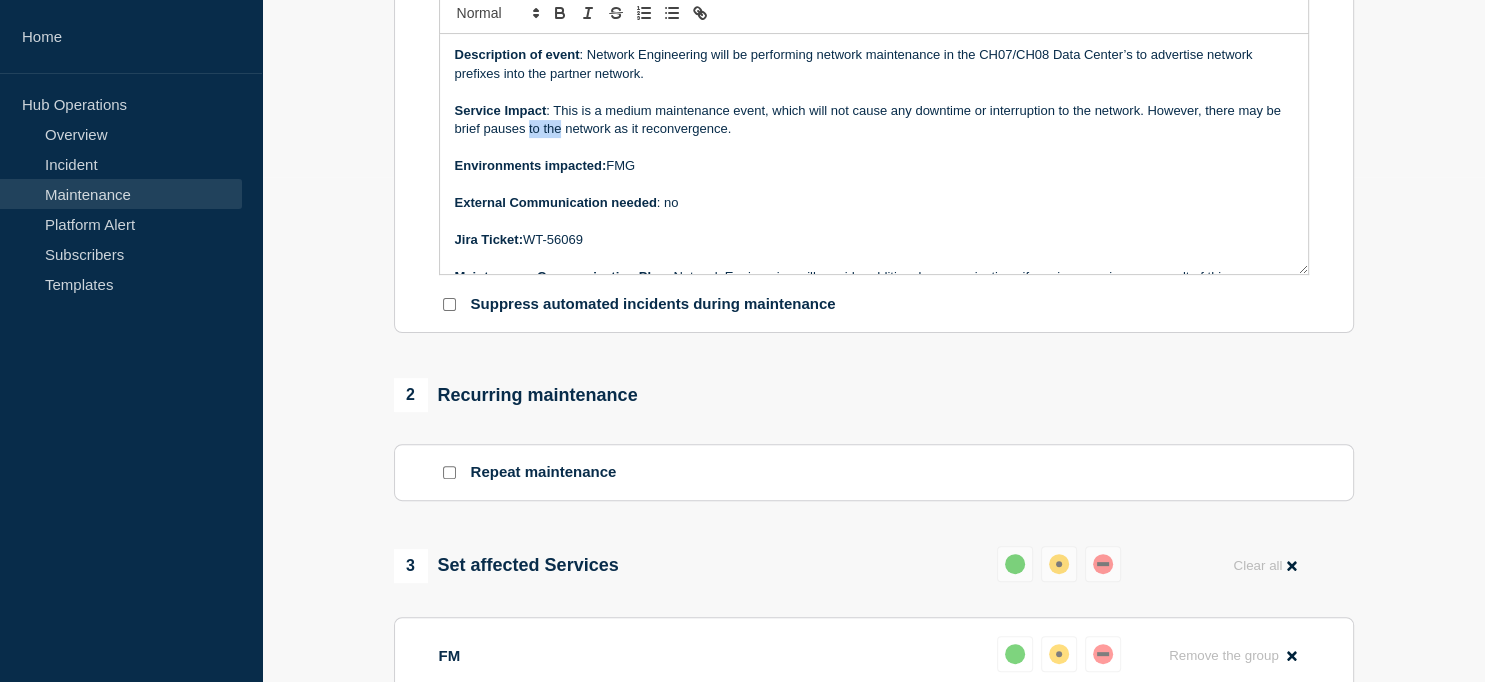 drag, startPoint x: 579, startPoint y: 141, endPoint x: 547, endPoint y: 144, distance: 32.140316 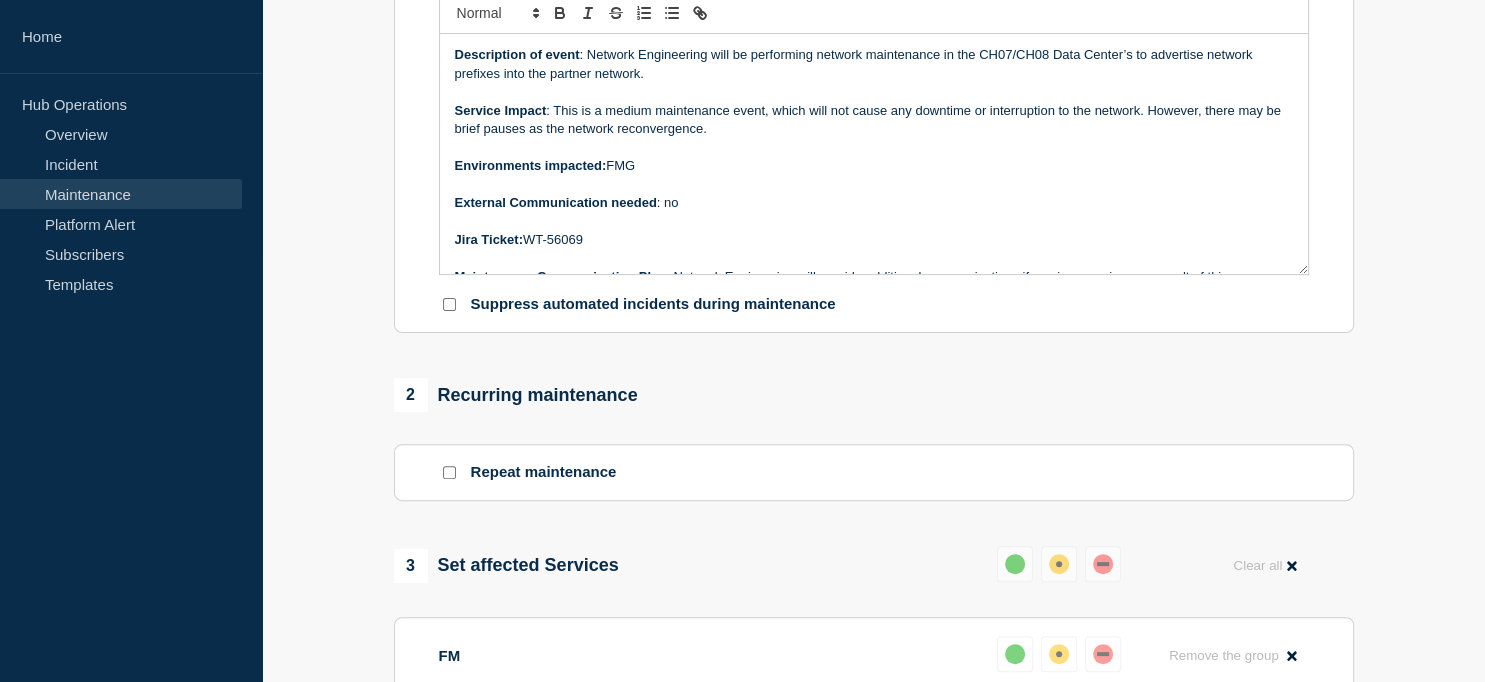 click on "External Communication needed : no" at bounding box center (874, 203) 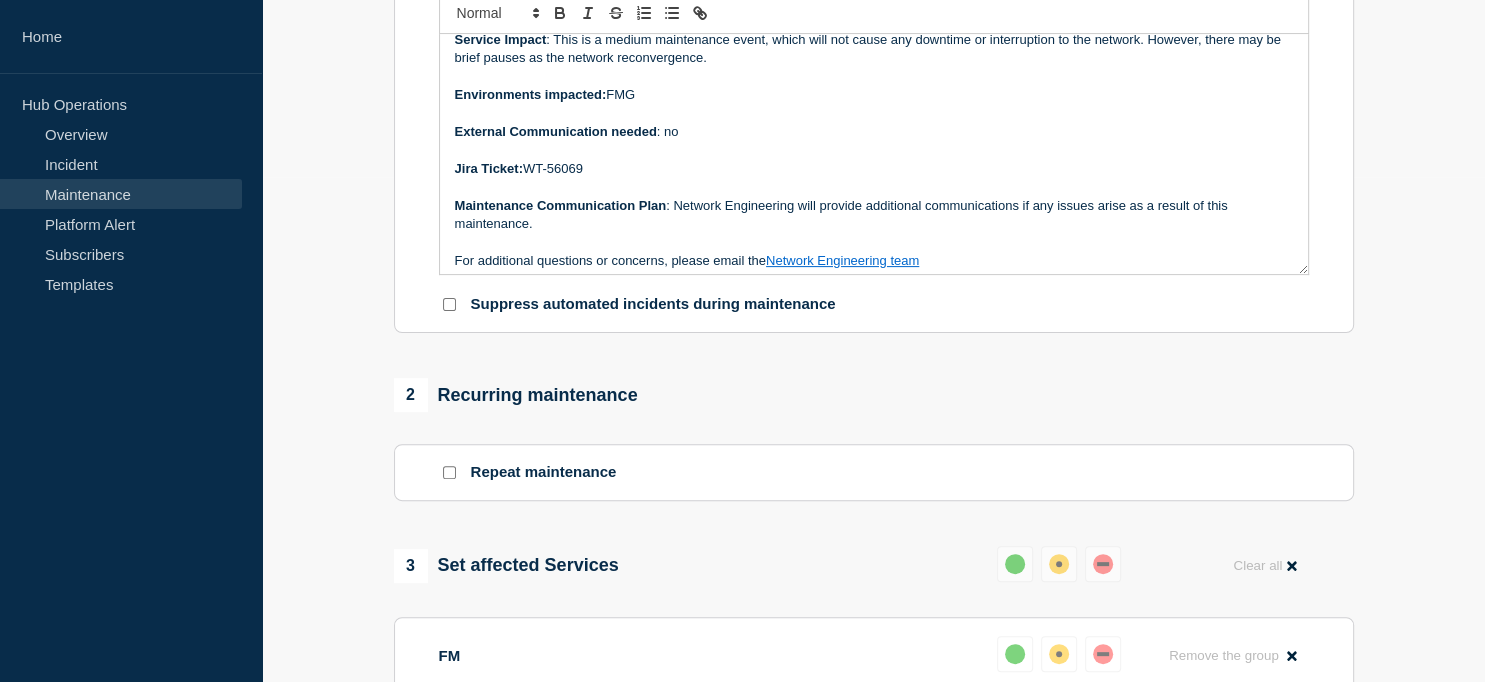 scroll, scrollTop: 0, scrollLeft: 0, axis: both 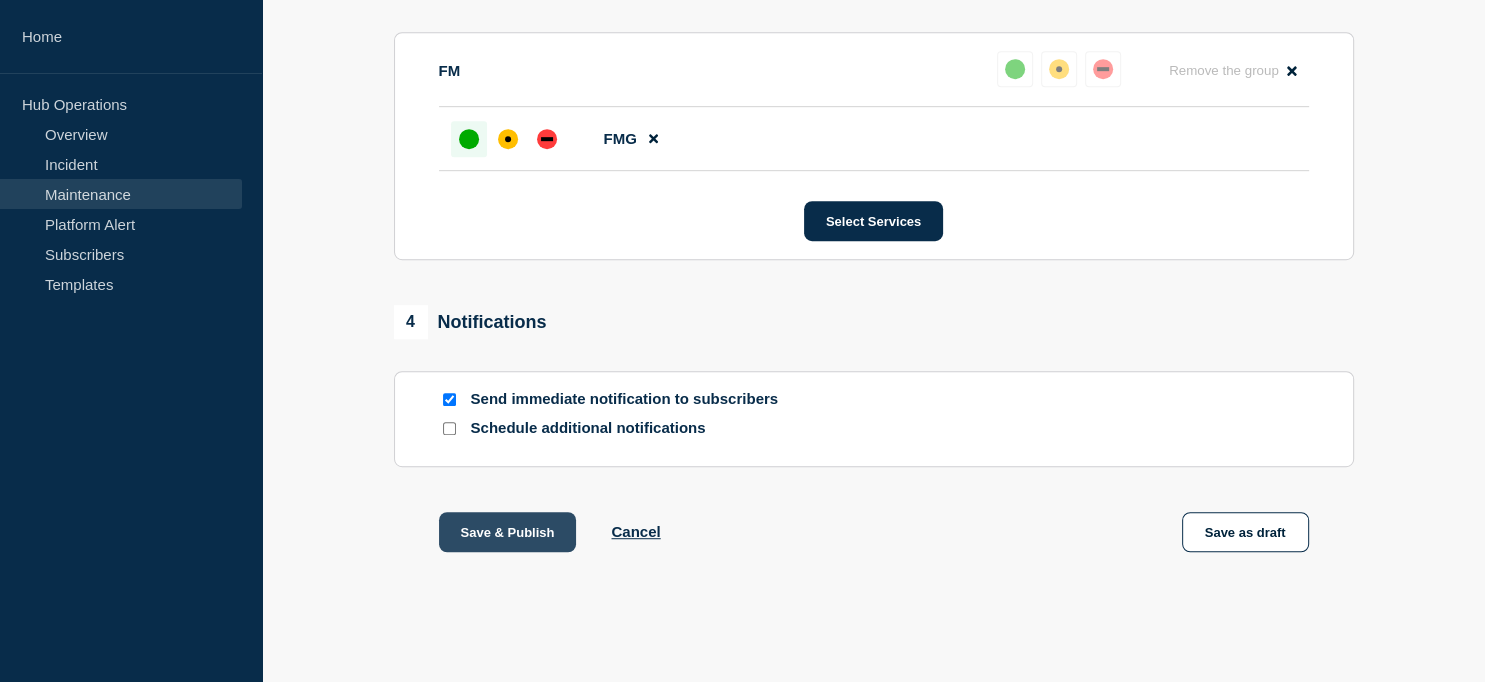 click on "Save & Publish" at bounding box center (508, 532) 